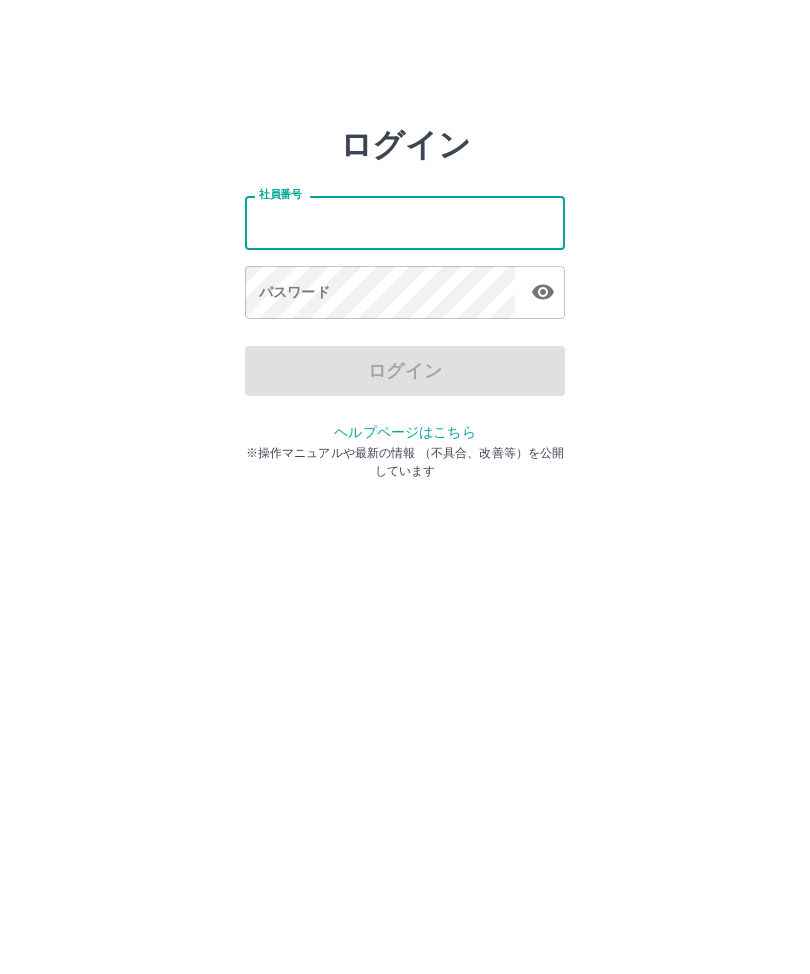 scroll, scrollTop: 0, scrollLeft: 0, axis: both 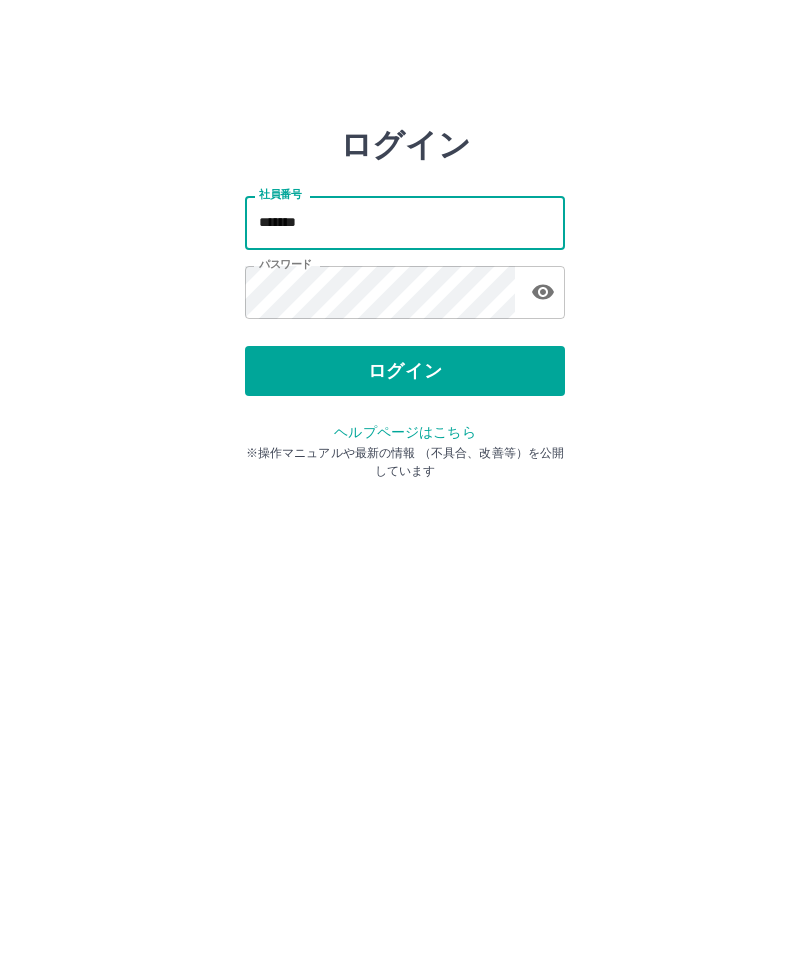 click on "ログイン" at bounding box center (405, 371) 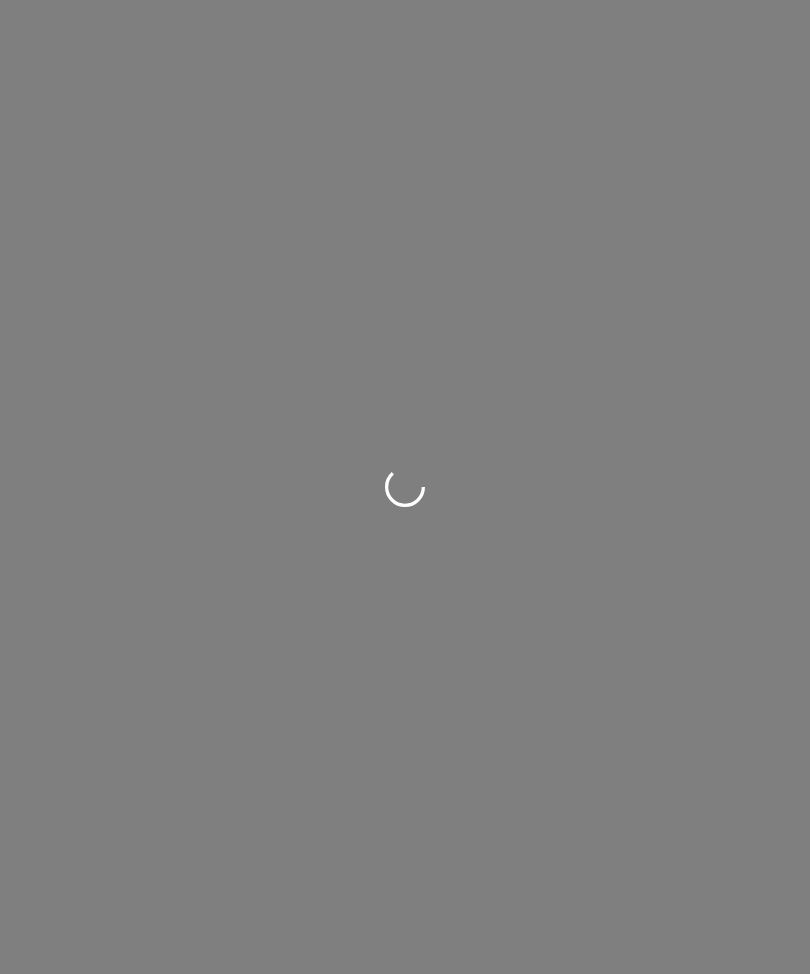 scroll, scrollTop: 0, scrollLeft: 0, axis: both 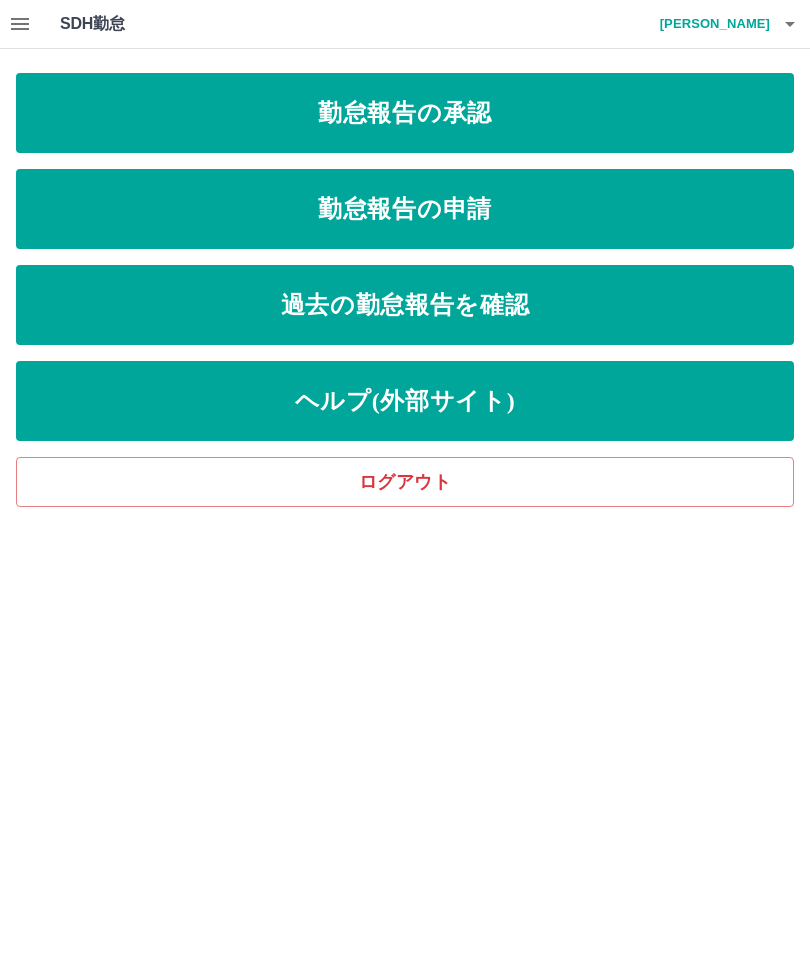 click on "勤怠報告の申請" at bounding box center (405, 209) 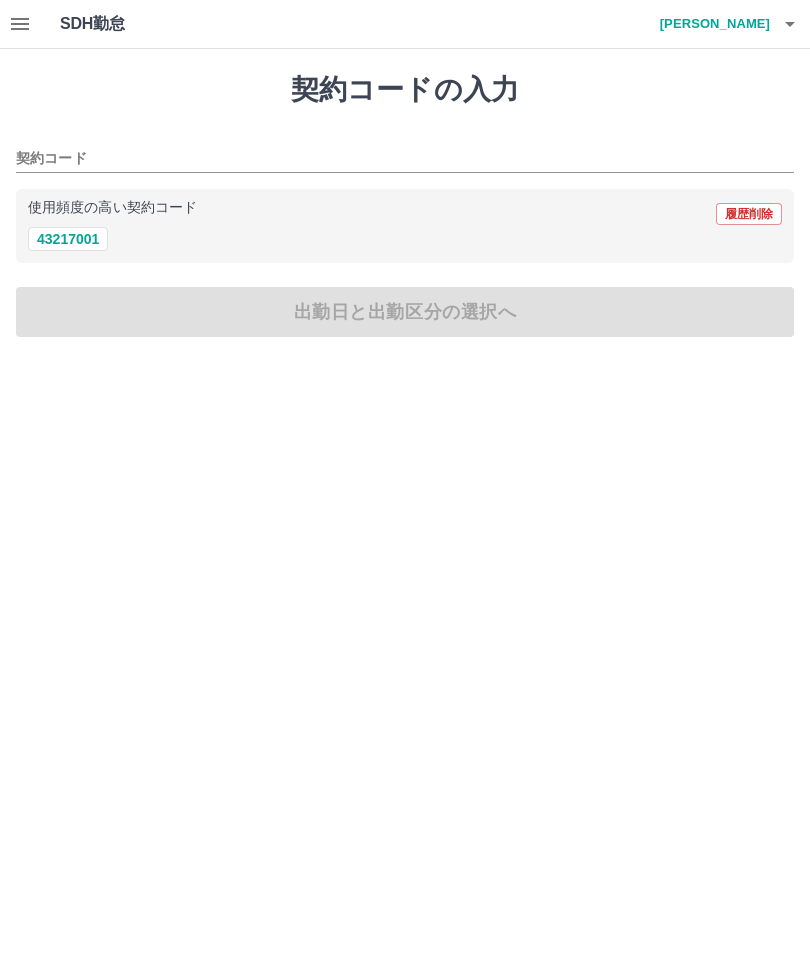 click on "43217001" at bounding box center (68, 239) 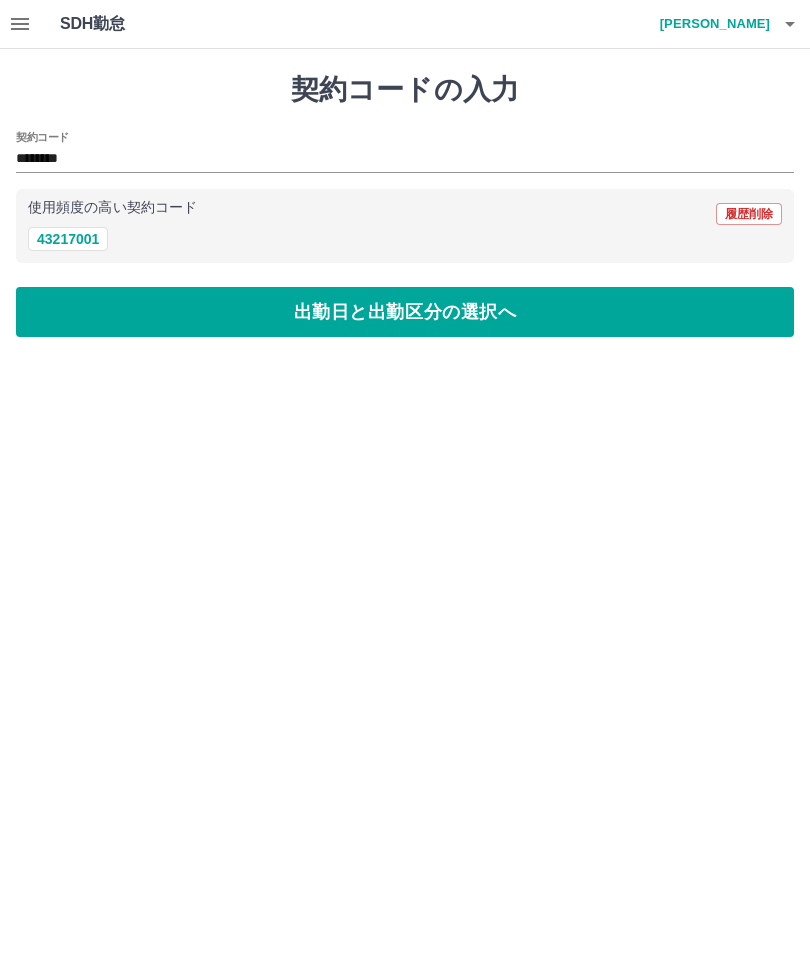 click on "出勤日と出勤区分の選択へ" at bounding box center (405, 312) 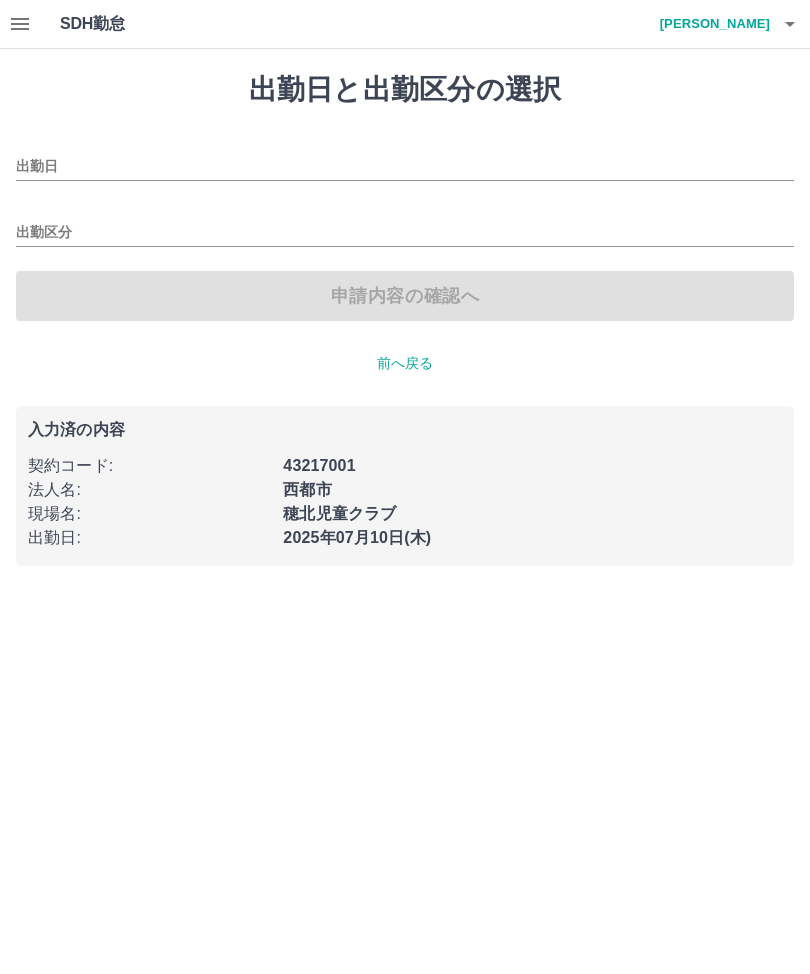 type on "**********" 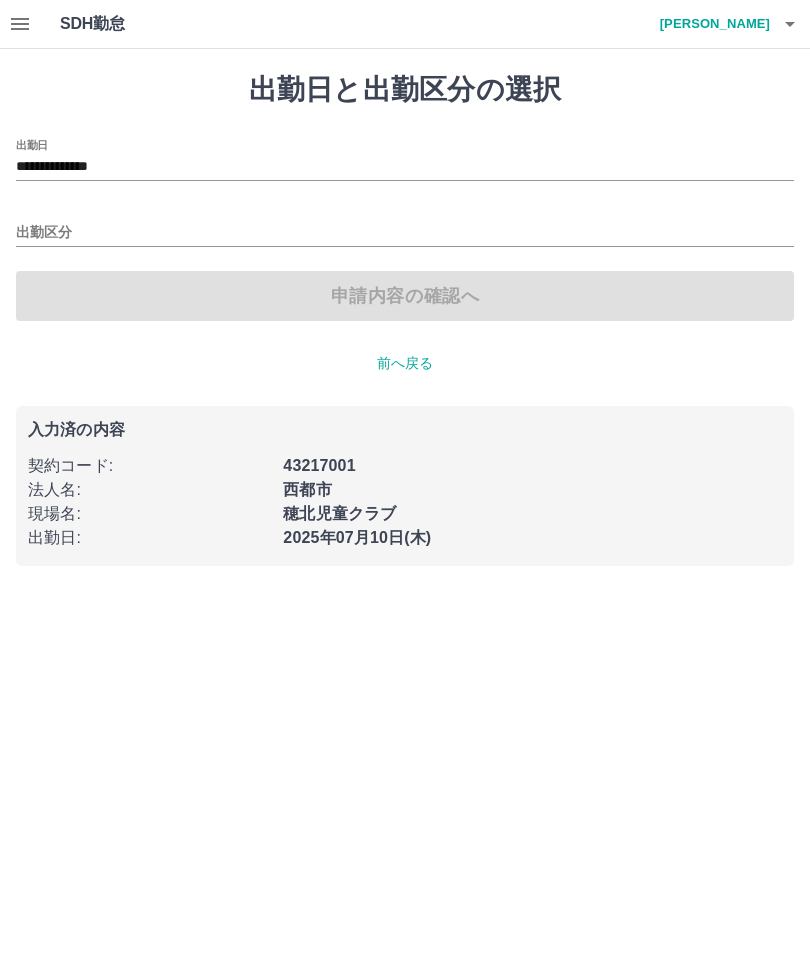click on "出勤区分" at bounding box center (405, 226) 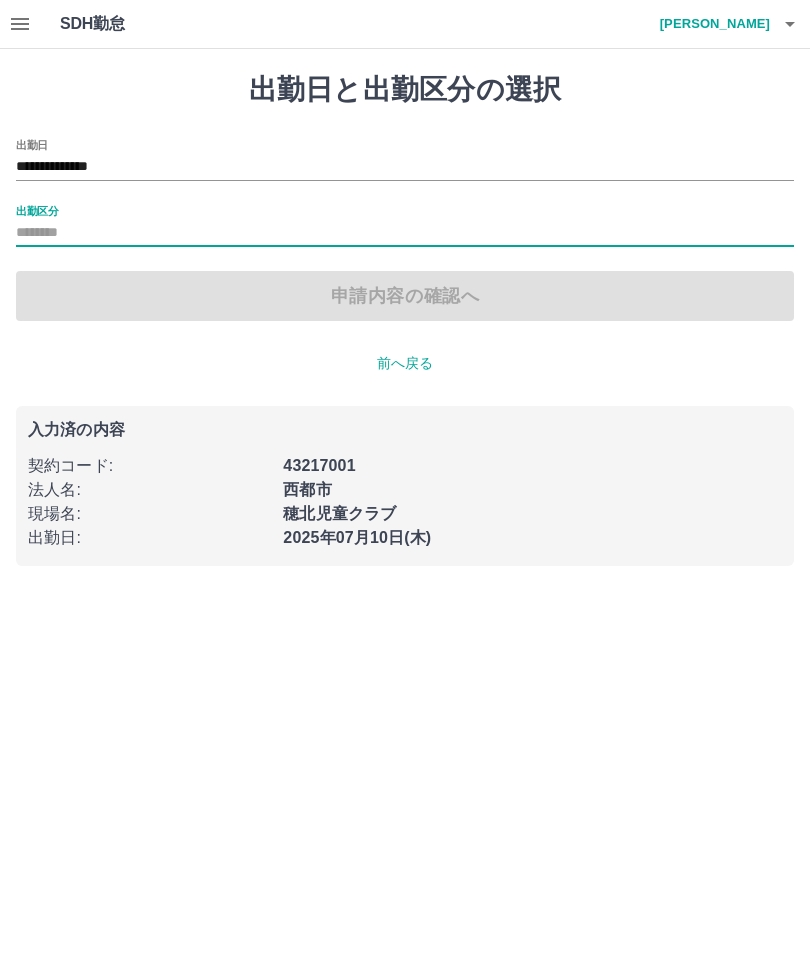click on "出勤区分" at bounding box center [405, 226] 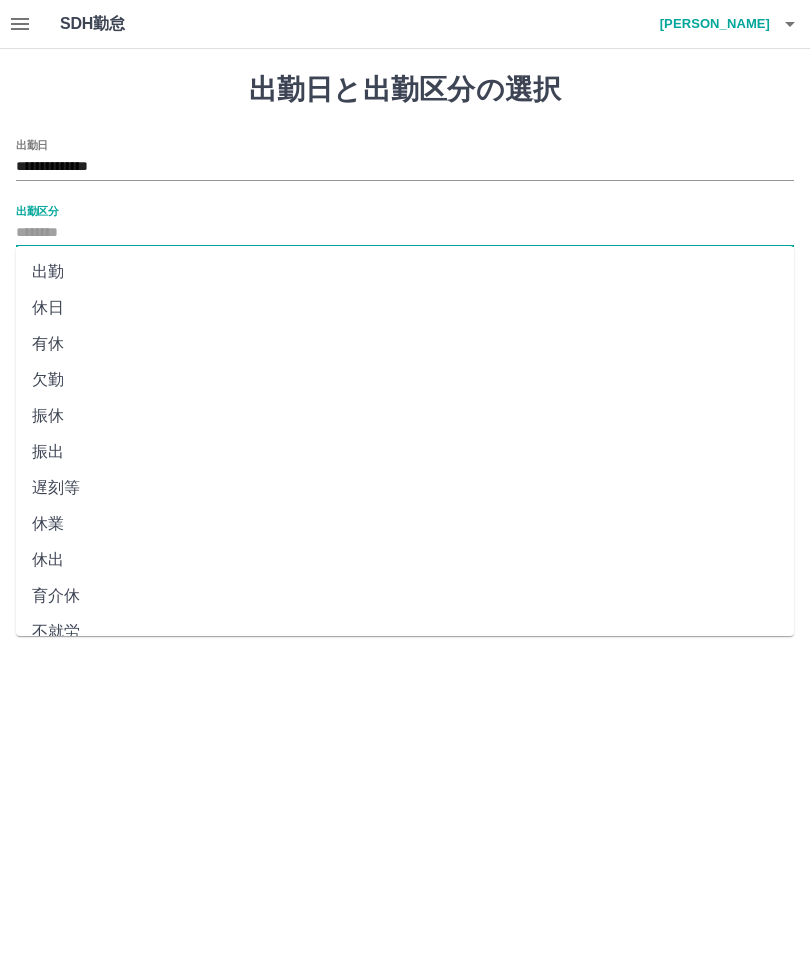 click on "出勤" at bounding box center [405, 272] 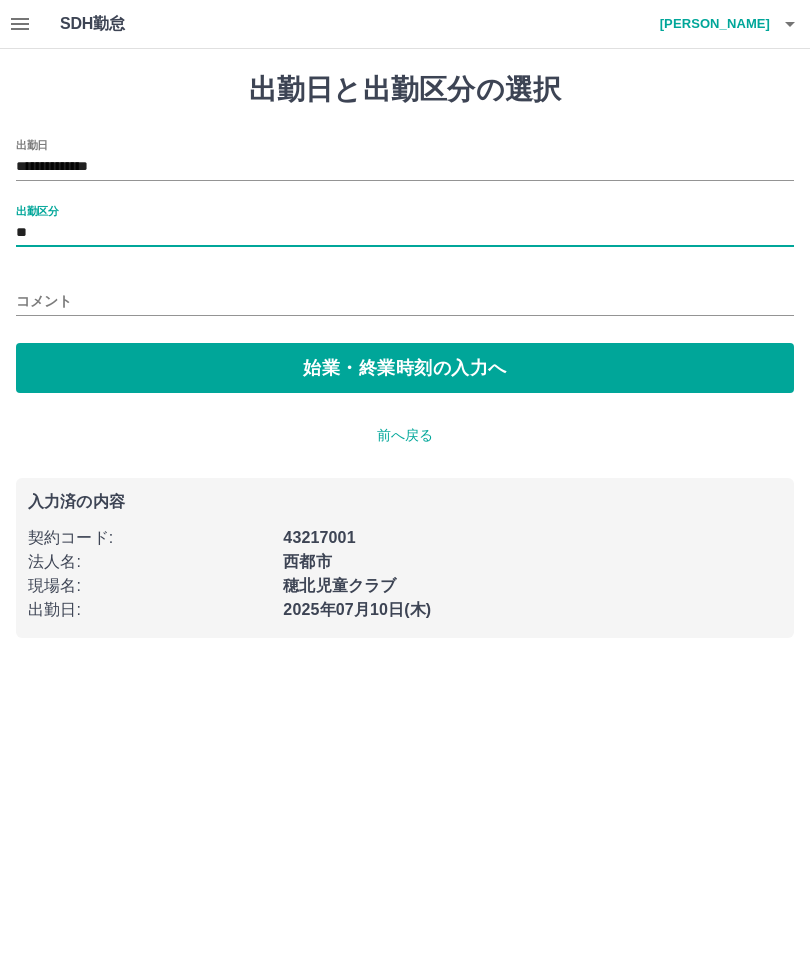 click on "始業・終業時刻の入力へ" at bounding box center [405, 368] 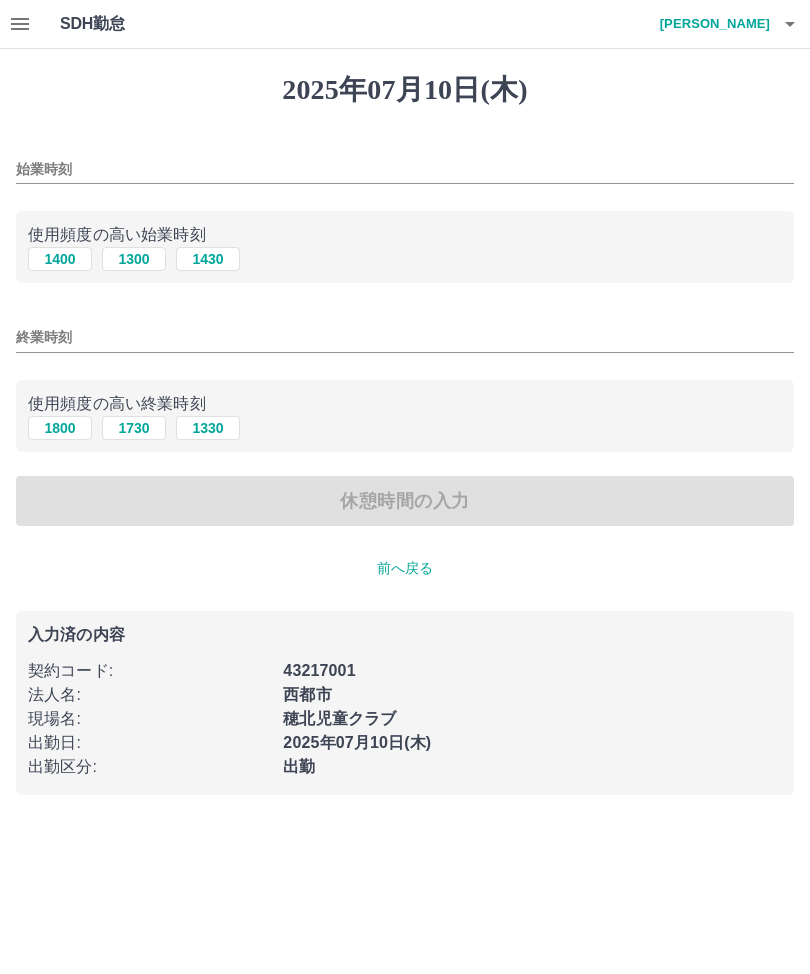 click on "使用頻度の高い始業時刻" at bounding box center [405, 235] 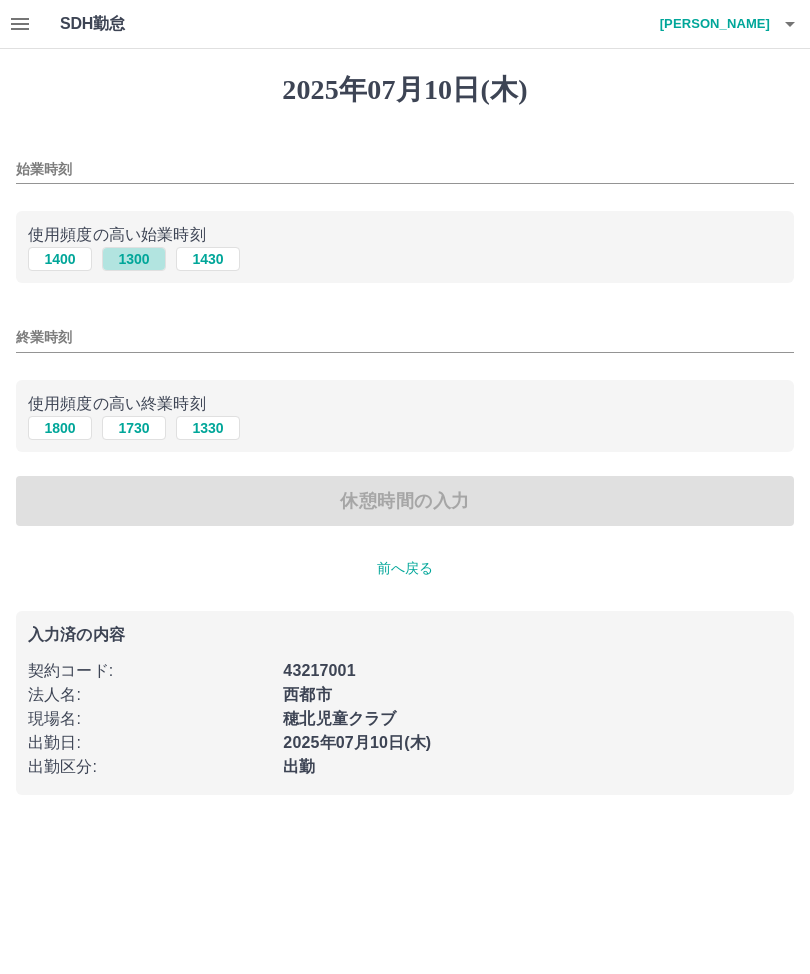 click on "1300" at bounding box center (134, 259) 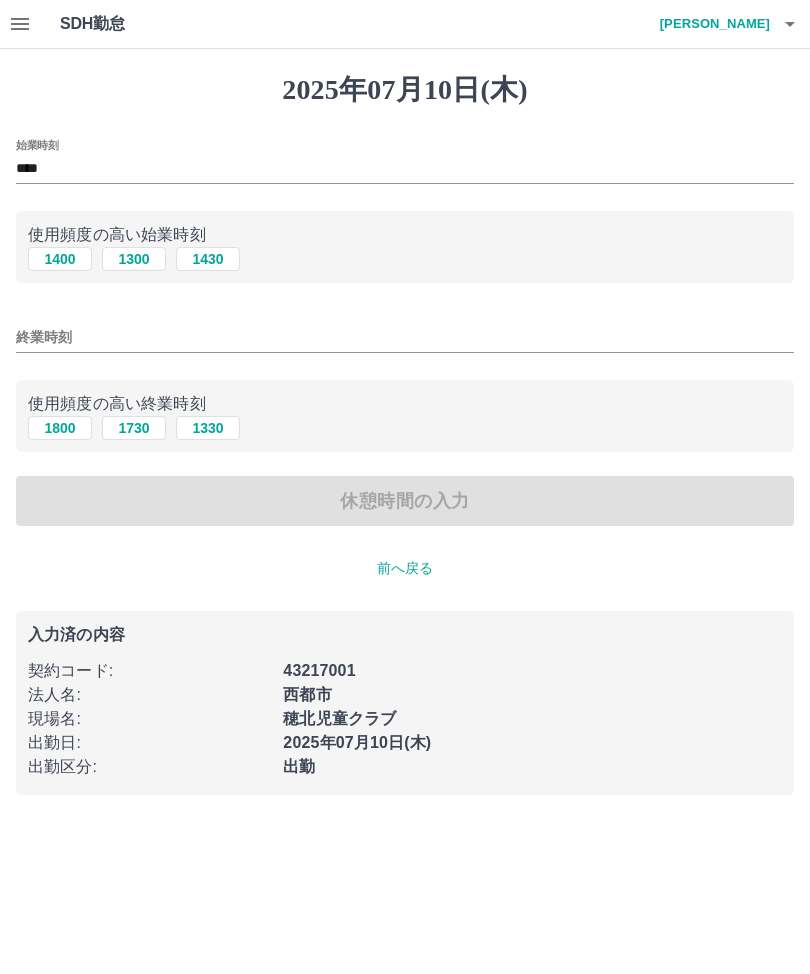 click on "1800" at bounding box center [60, 428] 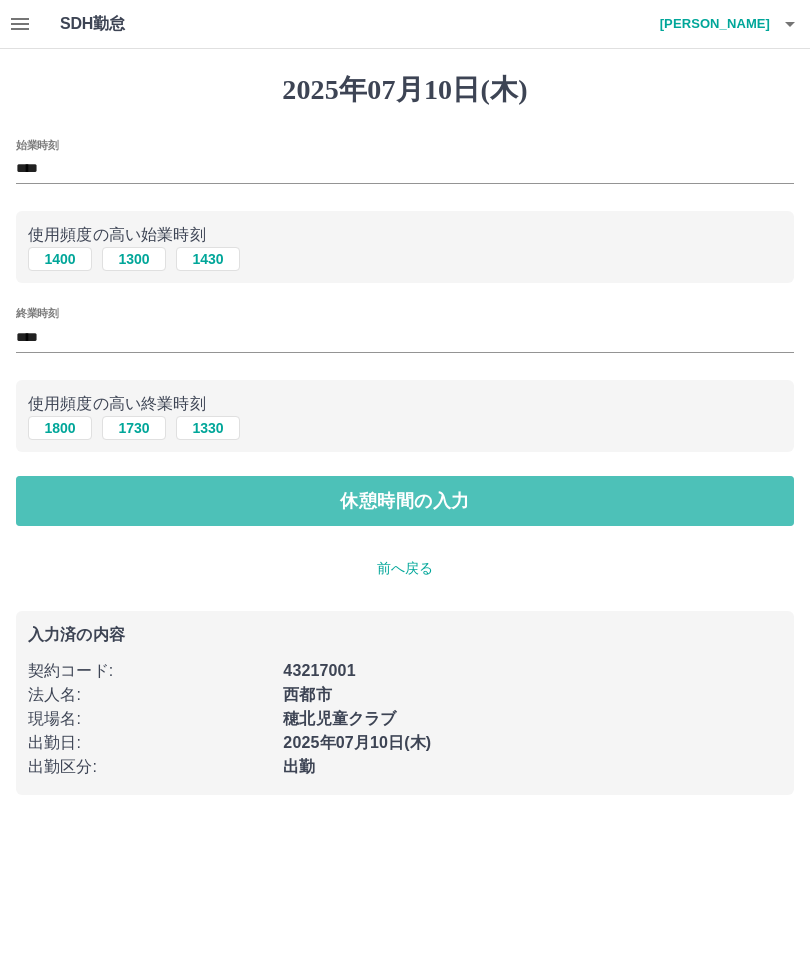 click on "休憩時間の入力" at bounding box center (405, 501) 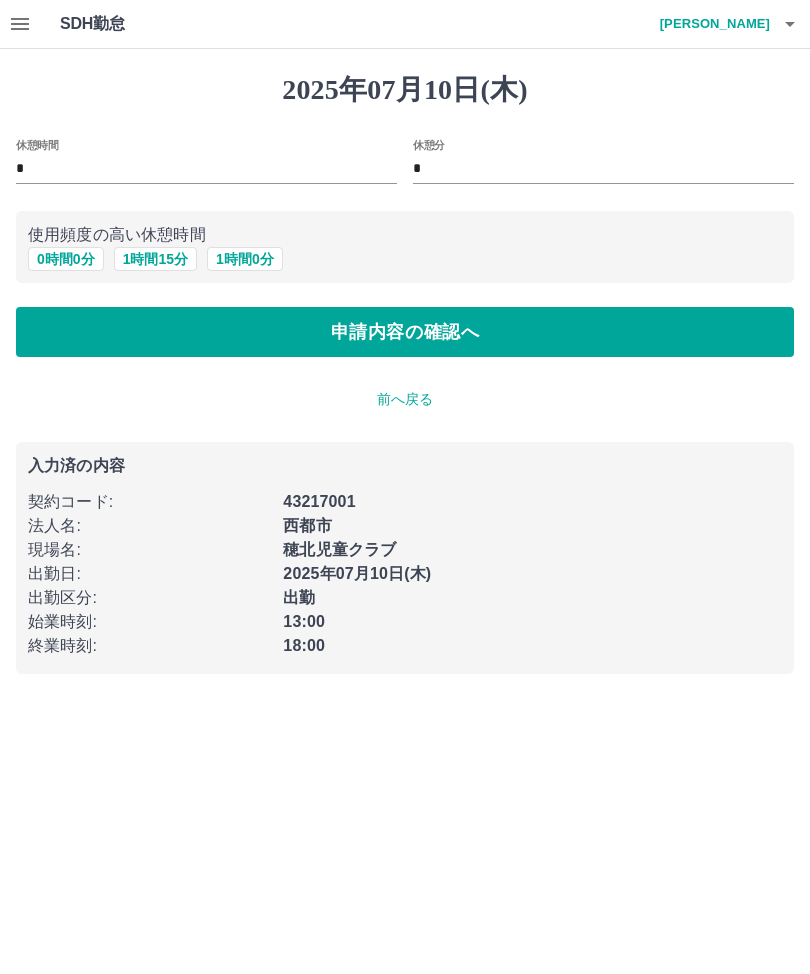 click on "申請内容の確認へ" at bounding box center [405, 332] 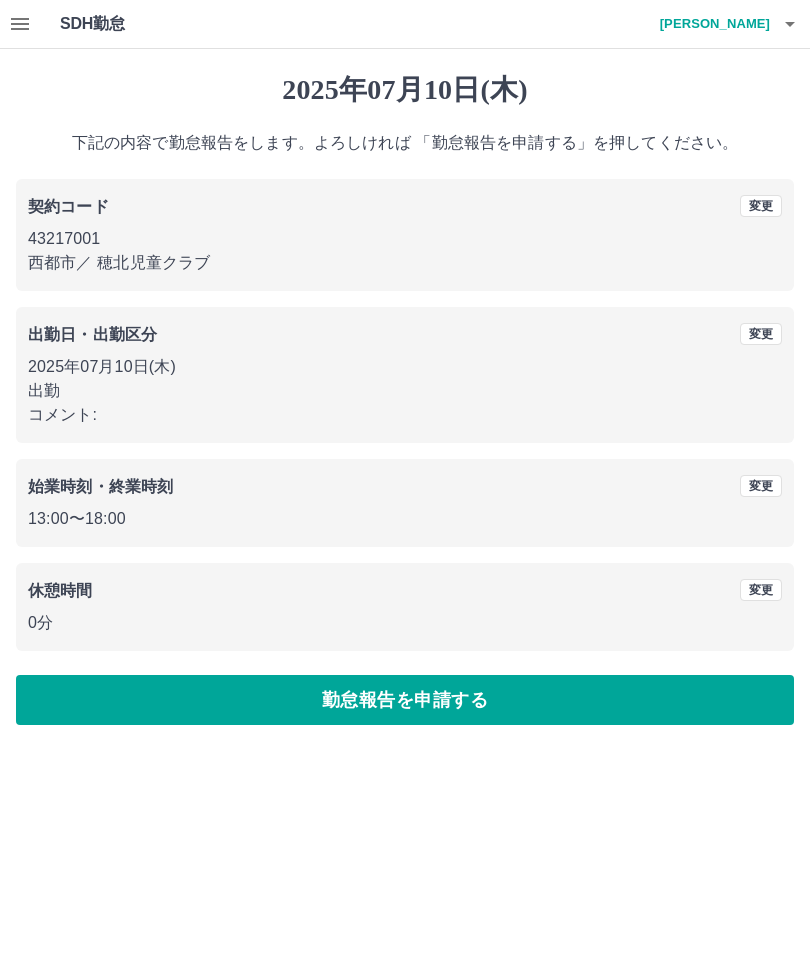 click on "勤怠報告を申請する" at bounding box center (405, 700) 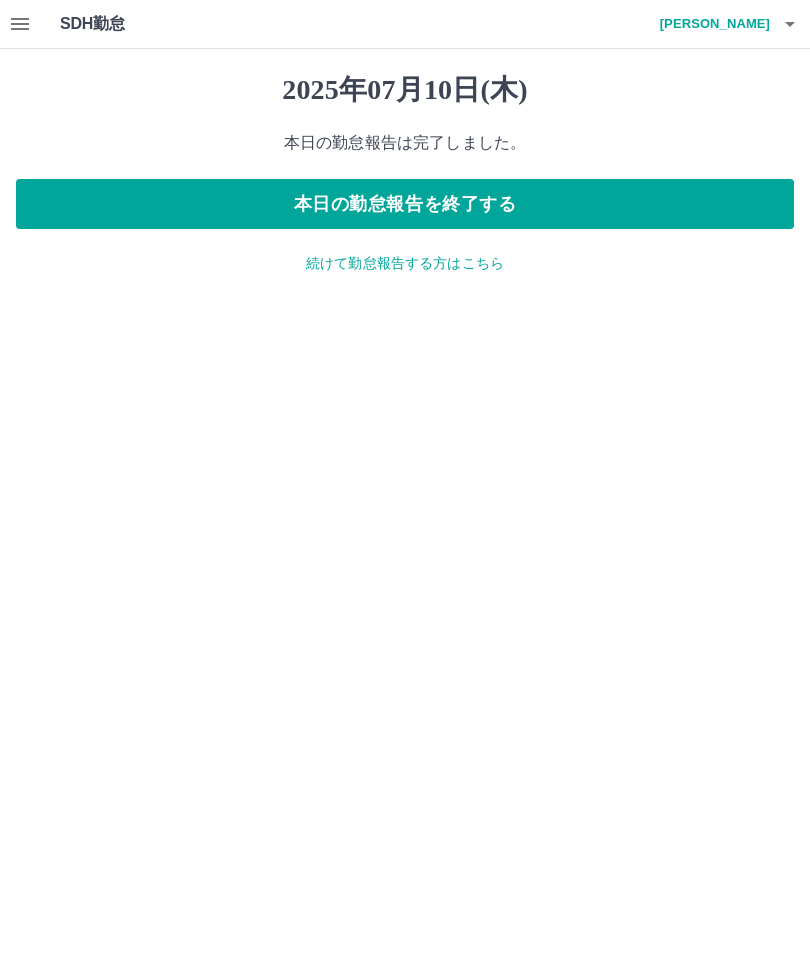 click 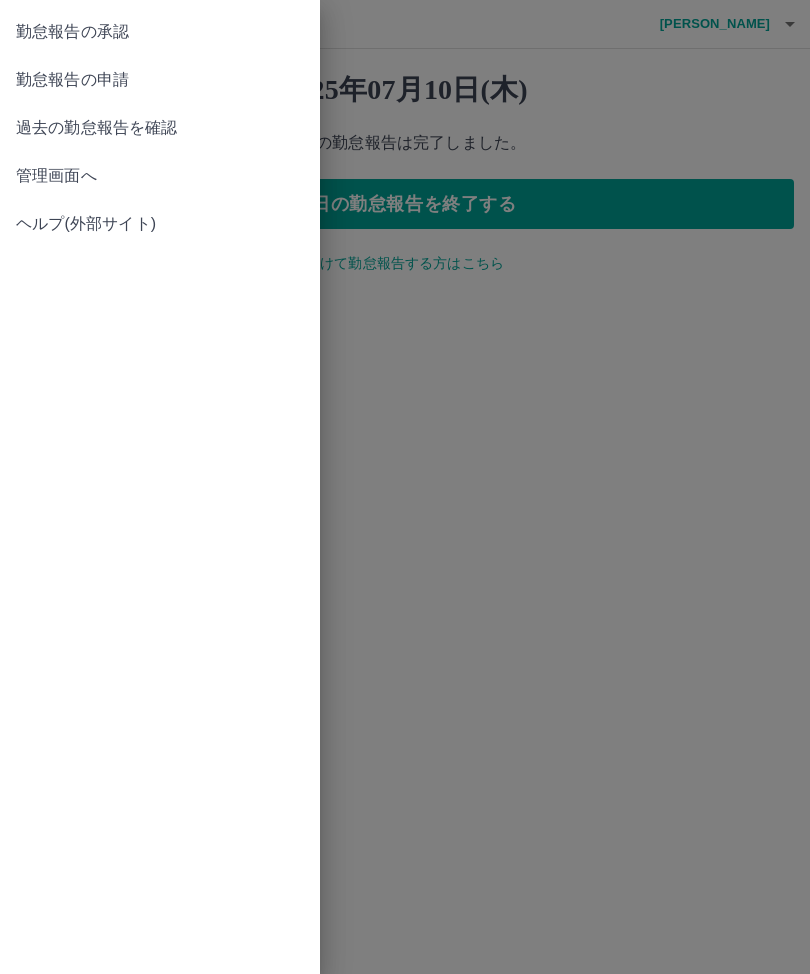 click on "勤怠報告の申請" at bounding box center (160, 80) 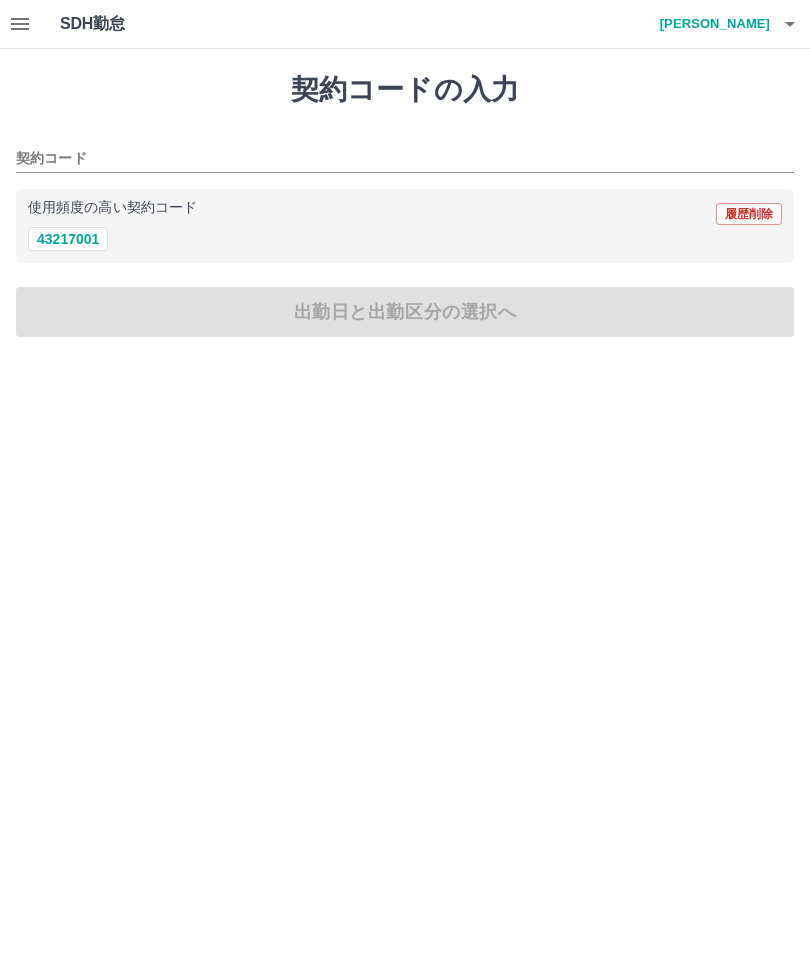 click 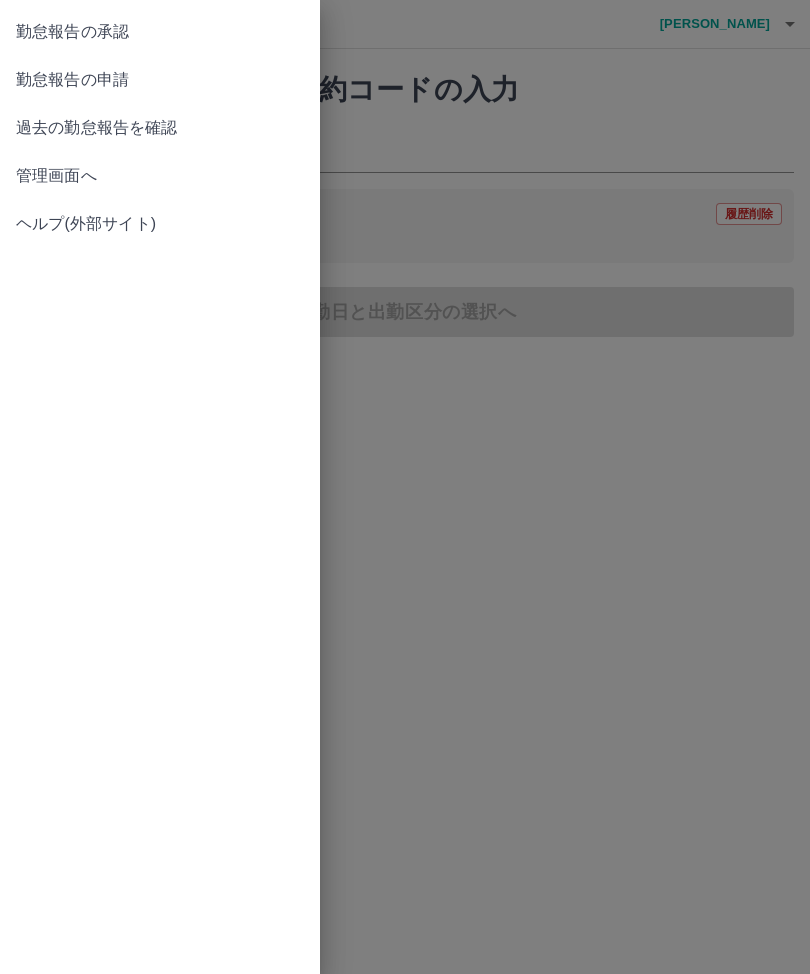 click on "過去の勤怠報告を確認" at bounding box center (160, 128) 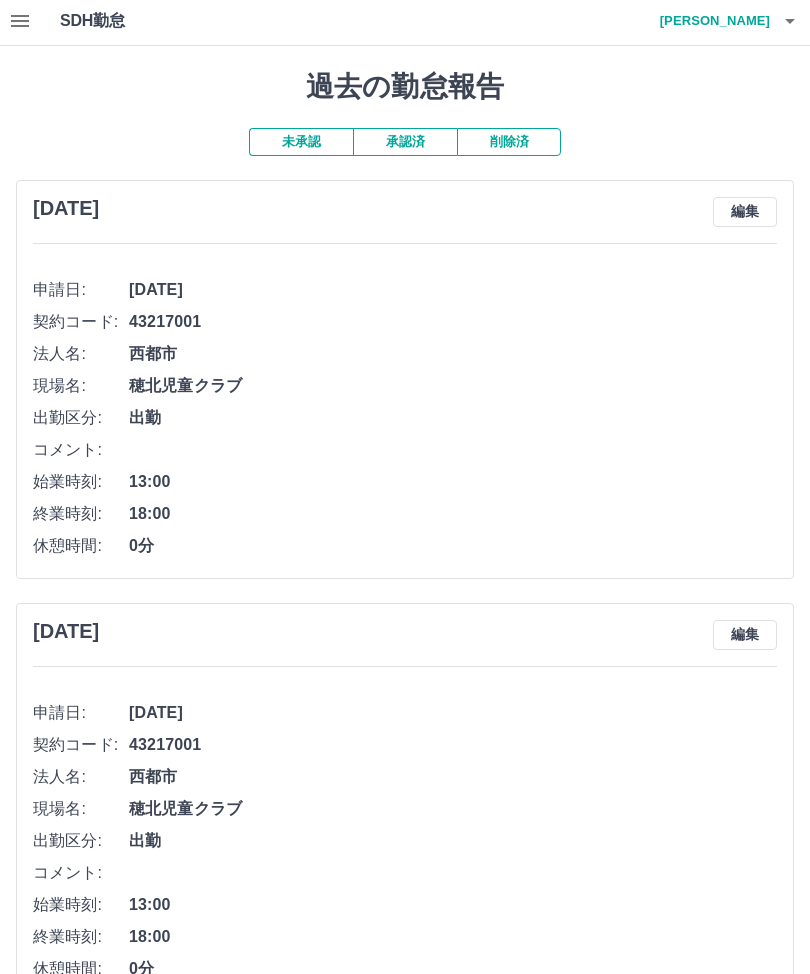 scroll, scrollTop: 0, scrollLeft: 0, axis: both 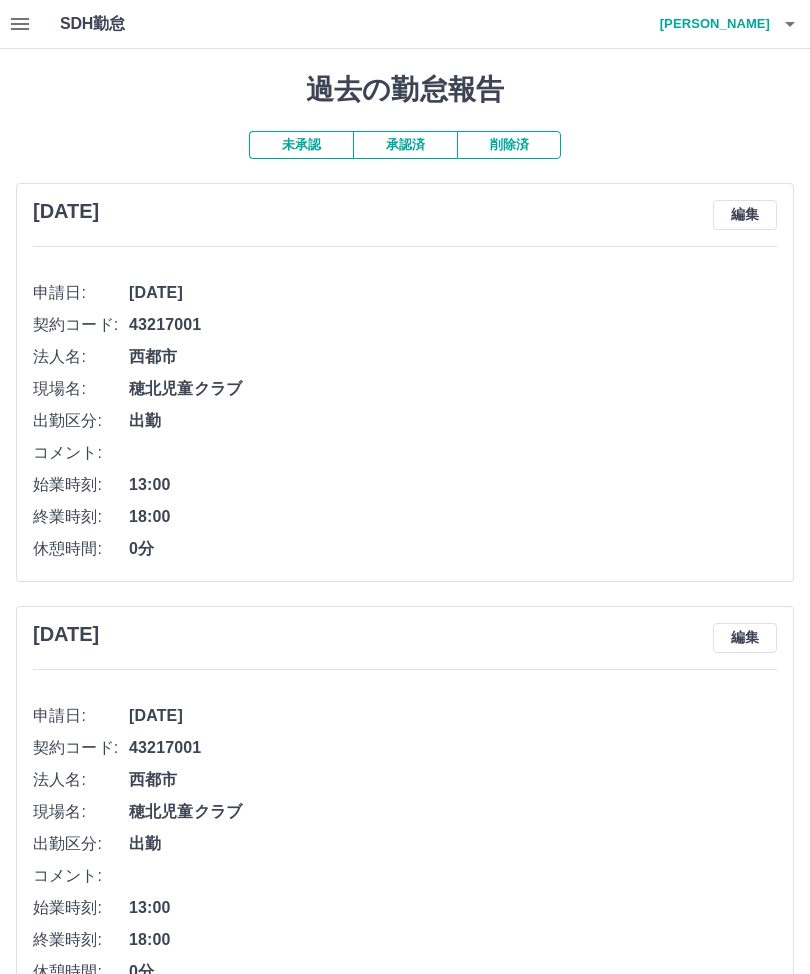 click at bounding box center [20, 24] 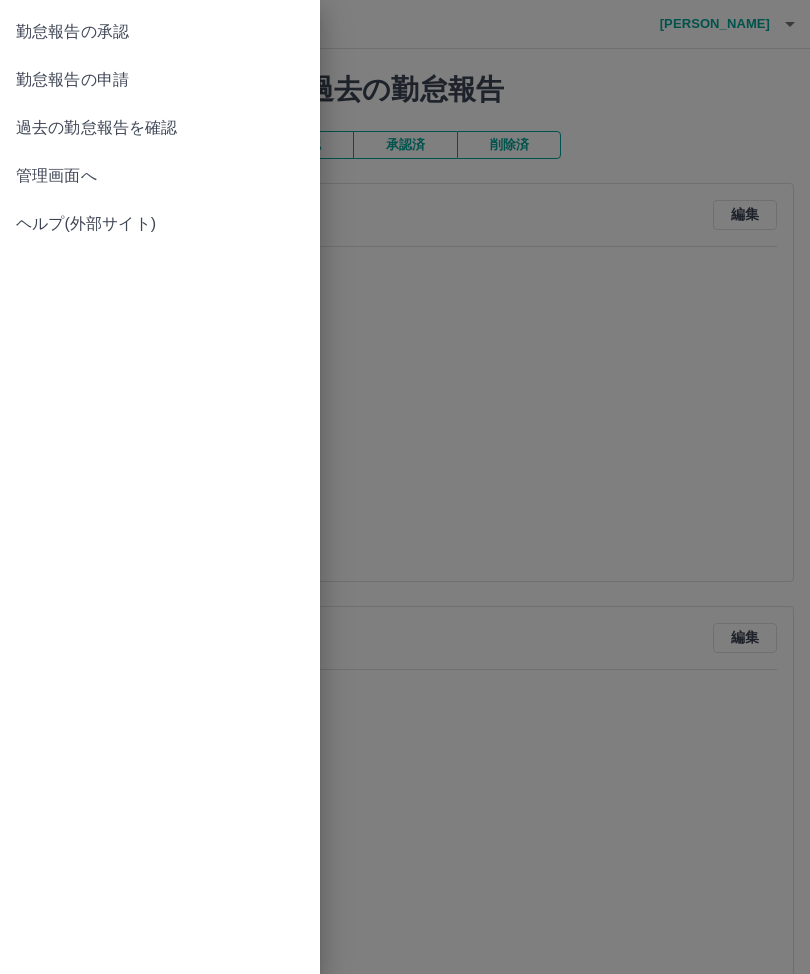 click on "勤怠報告の承認" at bounding box center (160, 32) 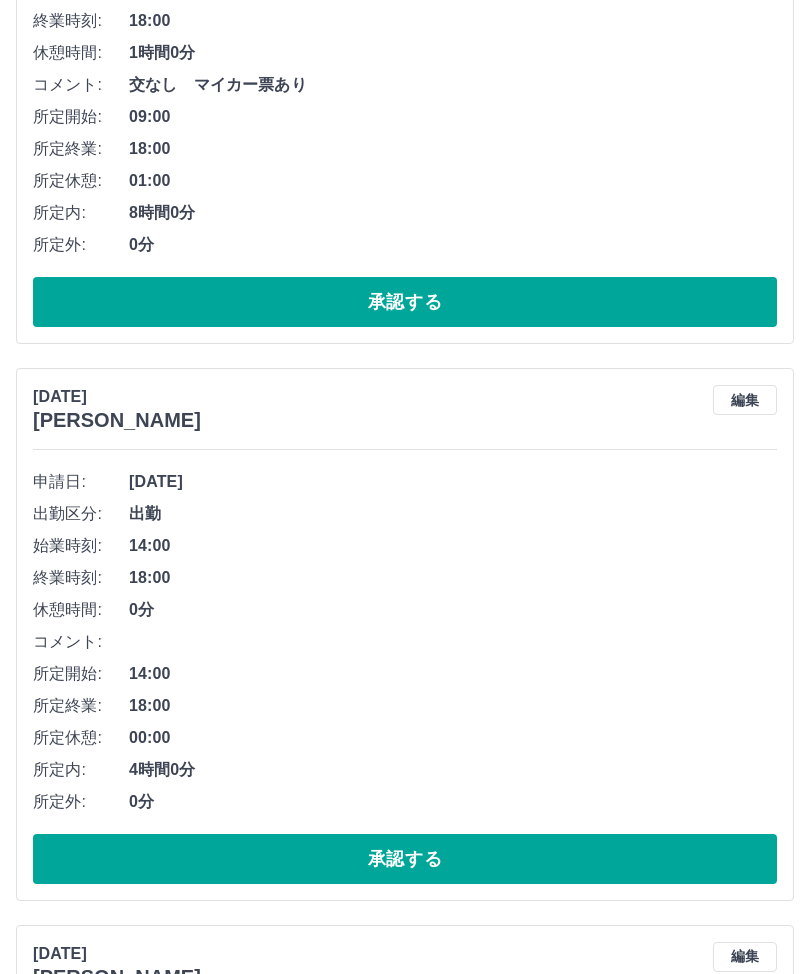 scroll, scrollTop: 991, scrollLeft: 0, axis: vertical 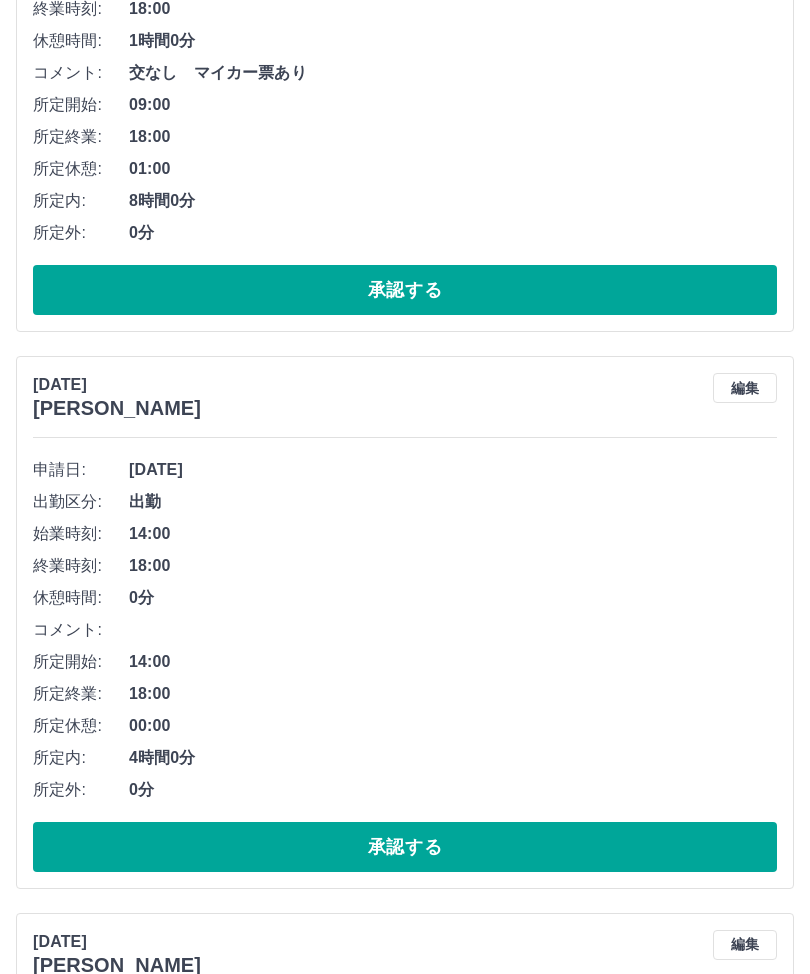 click on "承認する" at bounding box center (405, 848) 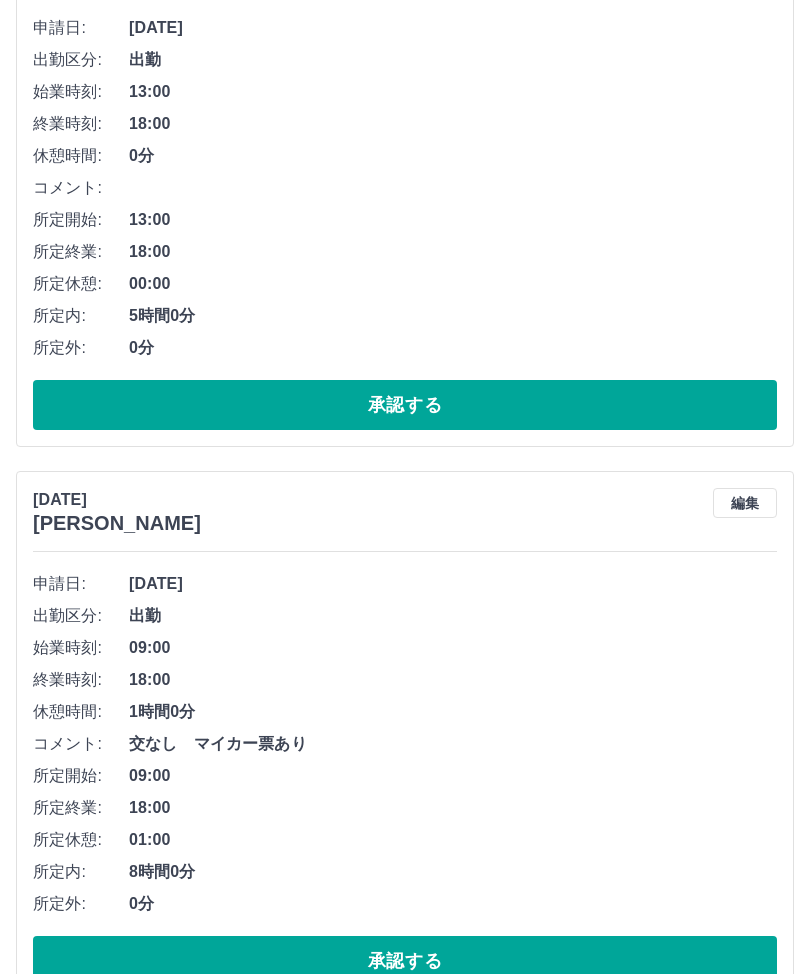 scroll, scrollTop: 386, scrollLeft: 0, axis: vertical 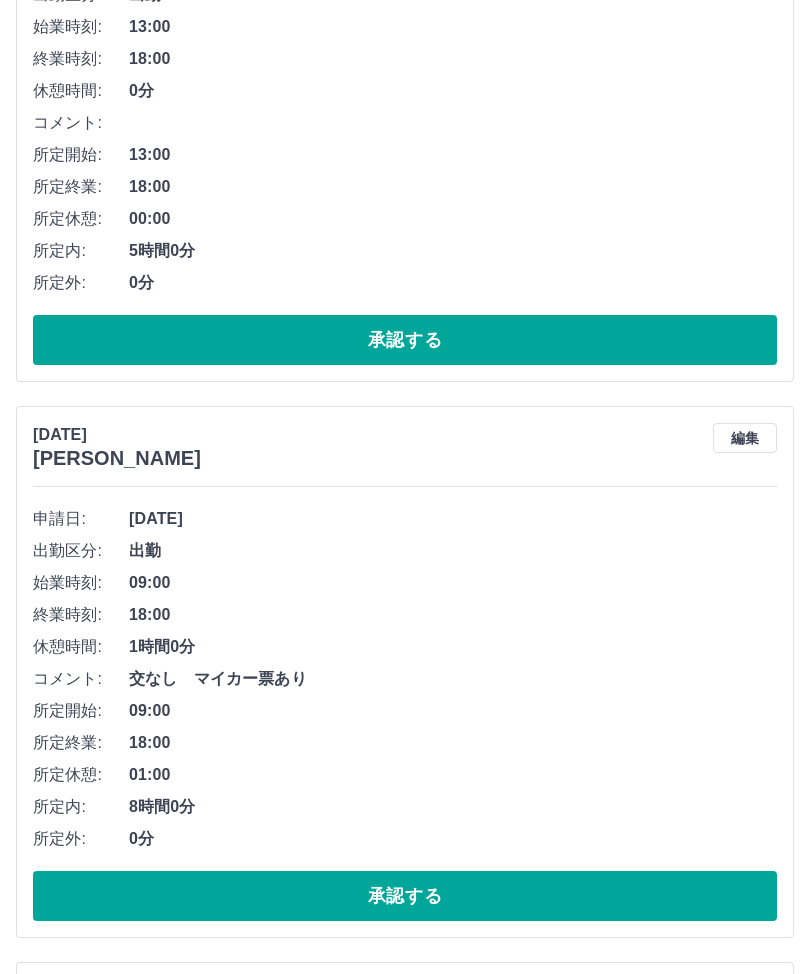 click on "承認する" at bounding box center (405, 896) 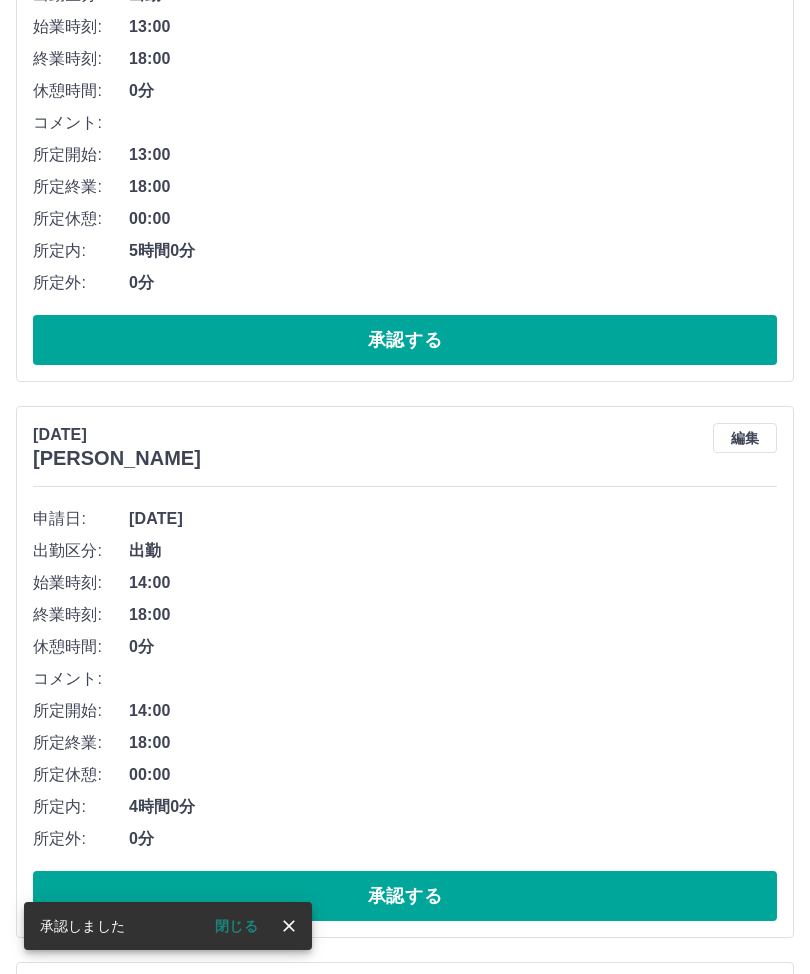 click on "承認する" at bounding box center [405, 896] 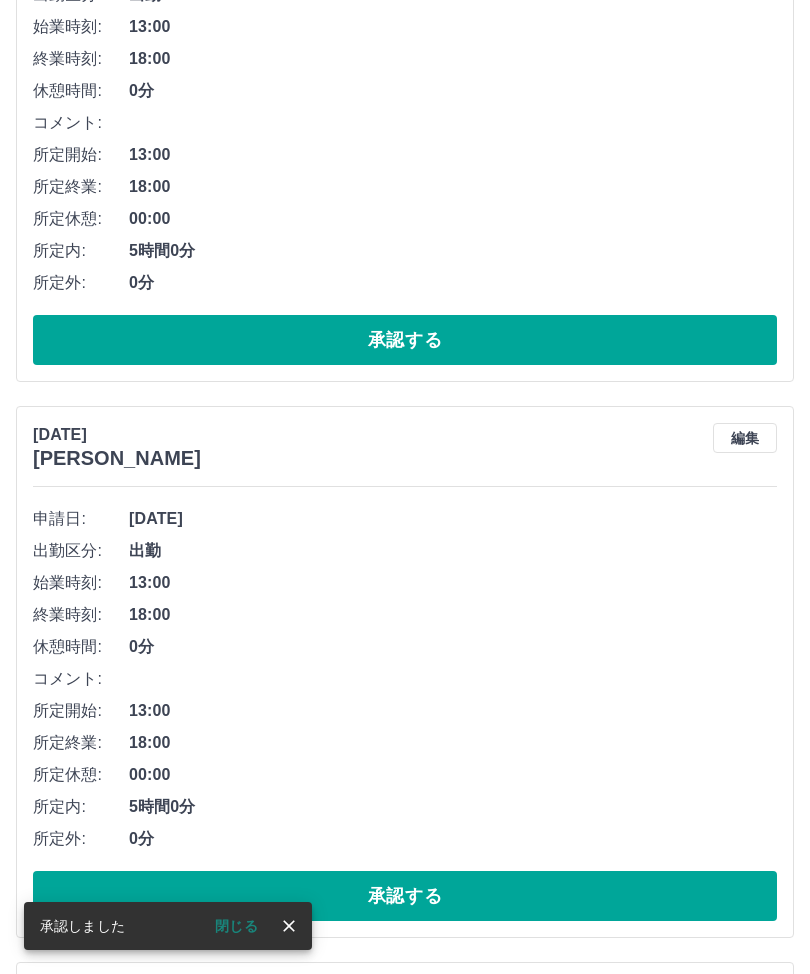 click on "承認する" at bounding box center (405, 896) 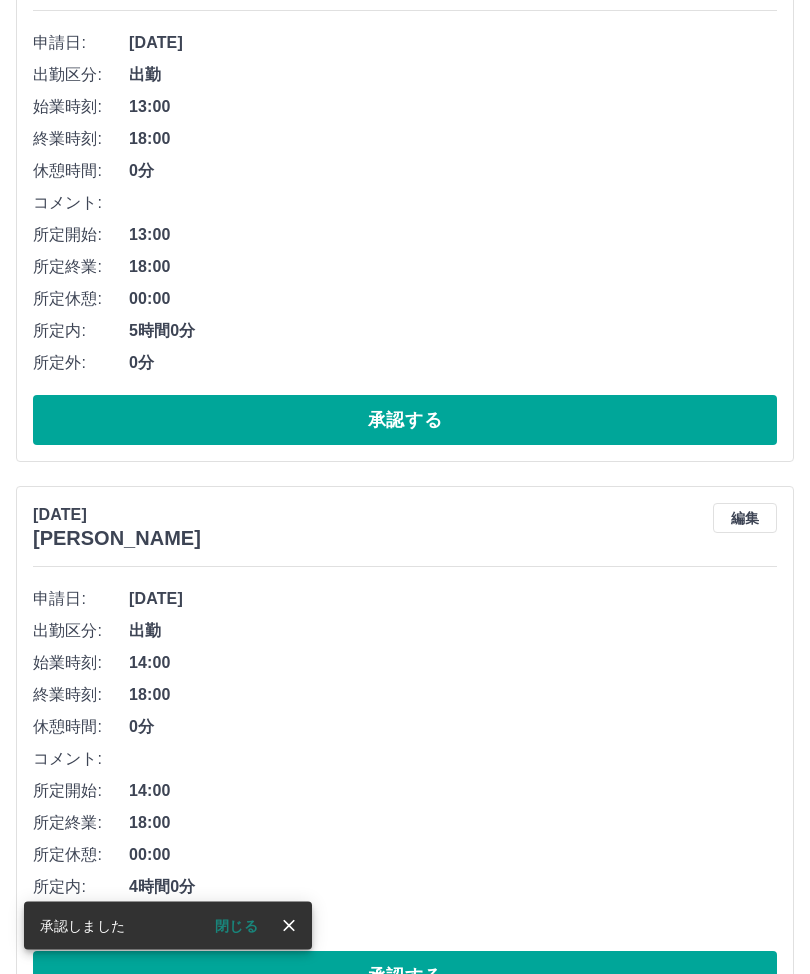 scroll, scrollTop: 305, scrollLeft: 0, axis: vertical 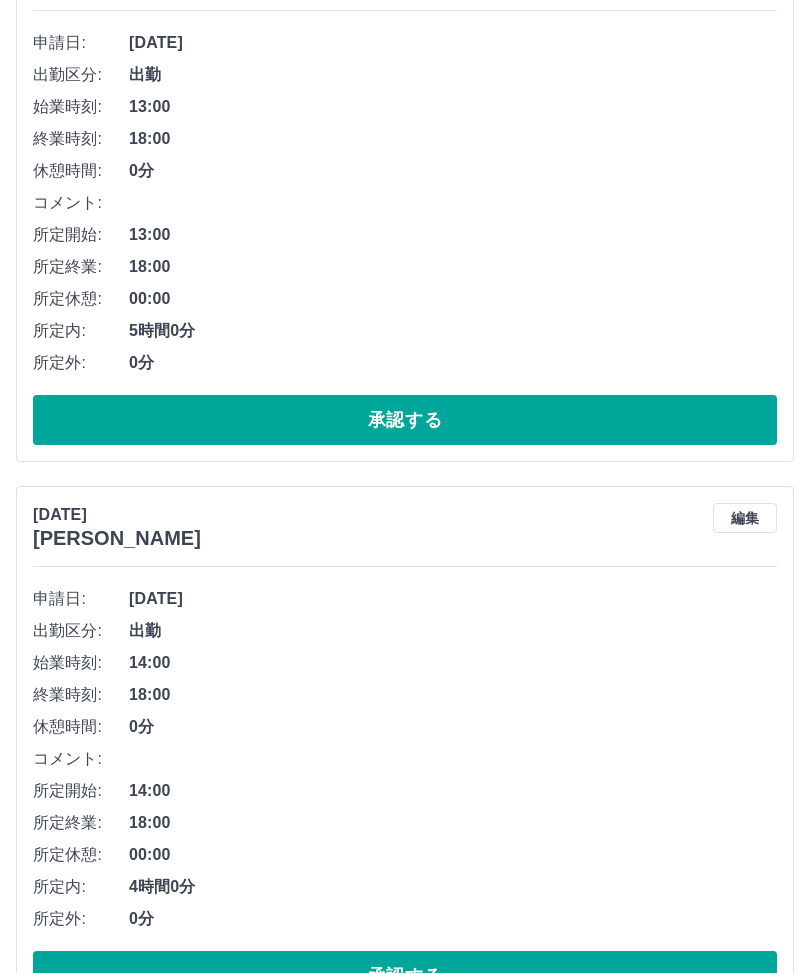 click on "承認する" at bounding box center (405, 977) 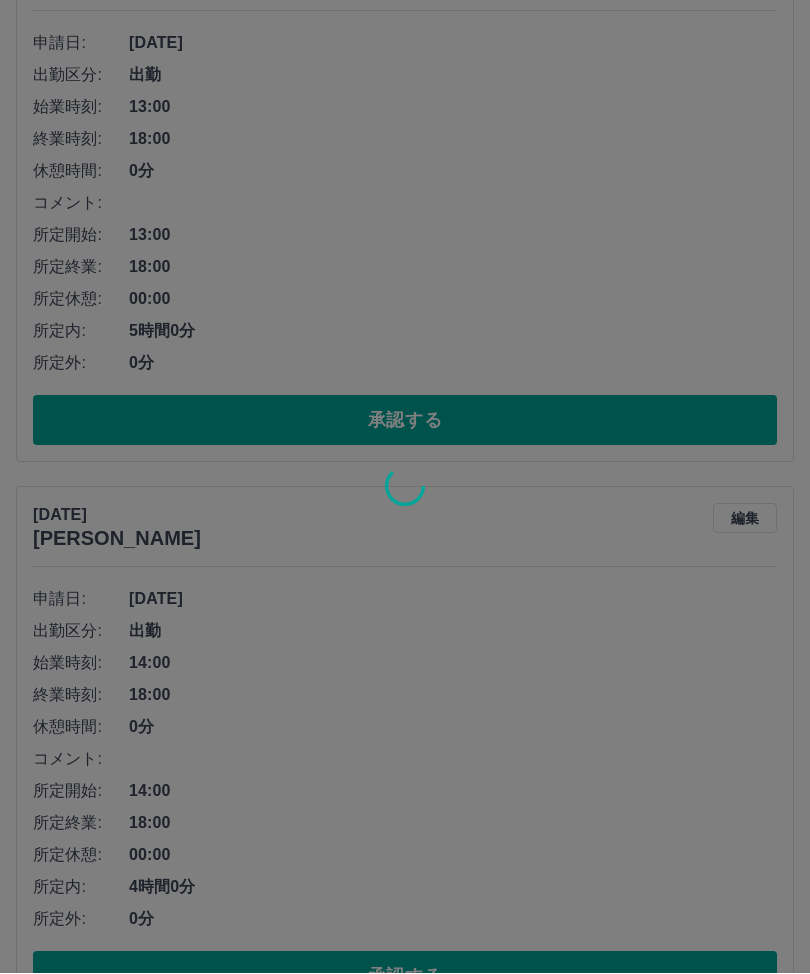 scroll, scrollTop: 0, scrollLeft: 0, axis: both 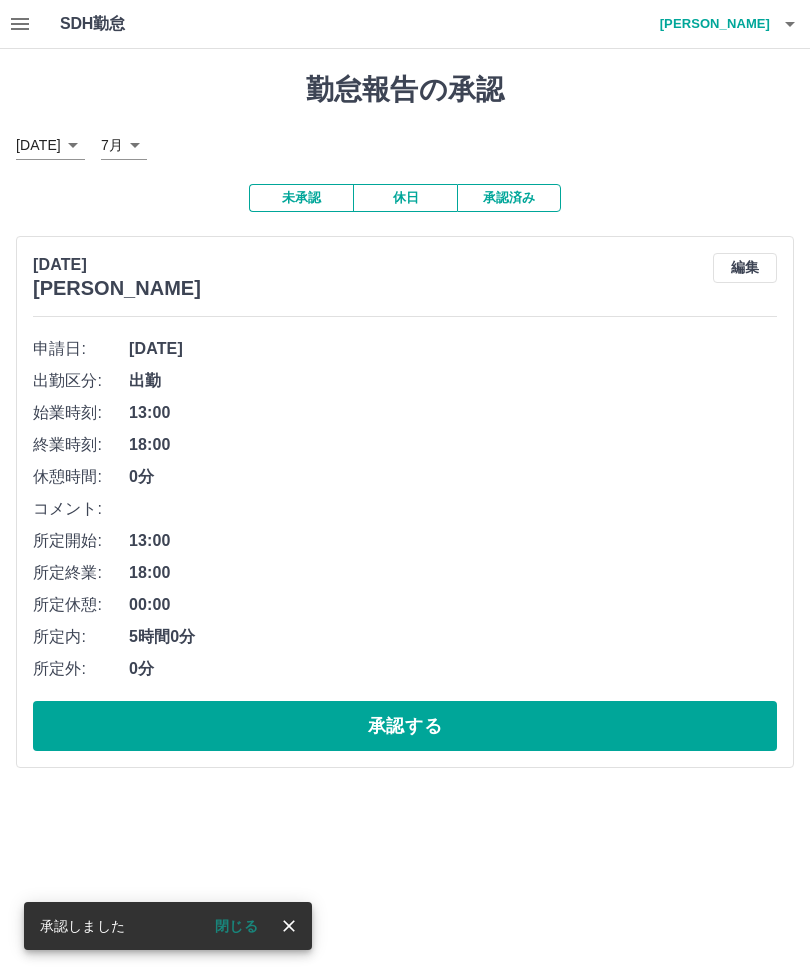 click 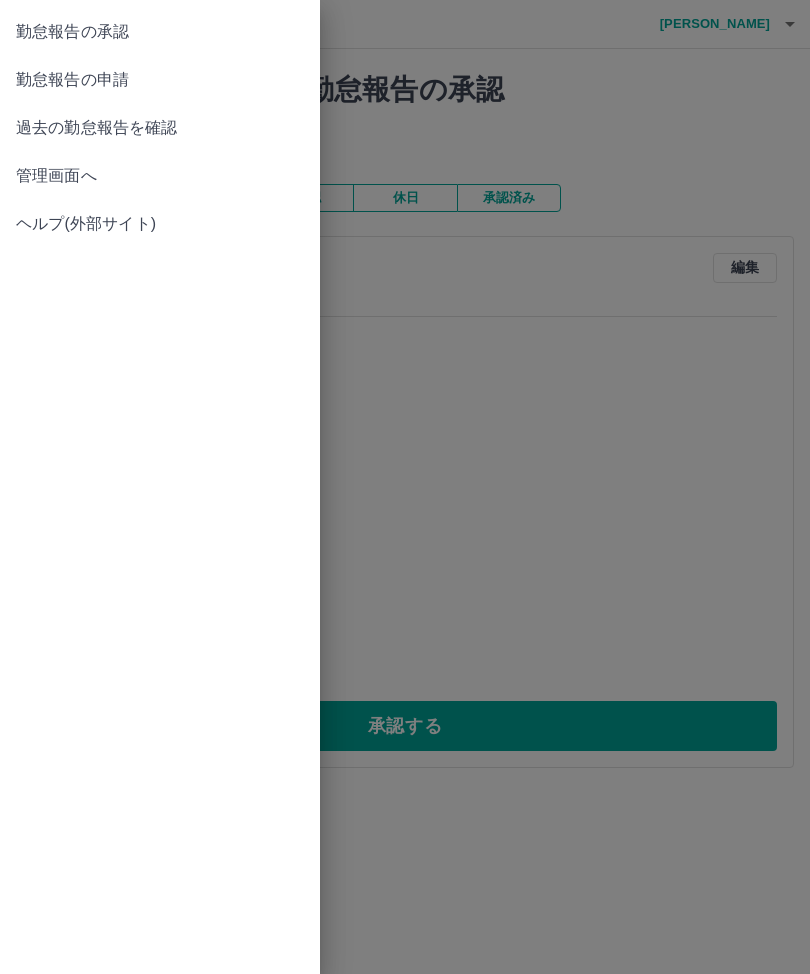click on "管理画面へ" at bounding box center (160, 176) 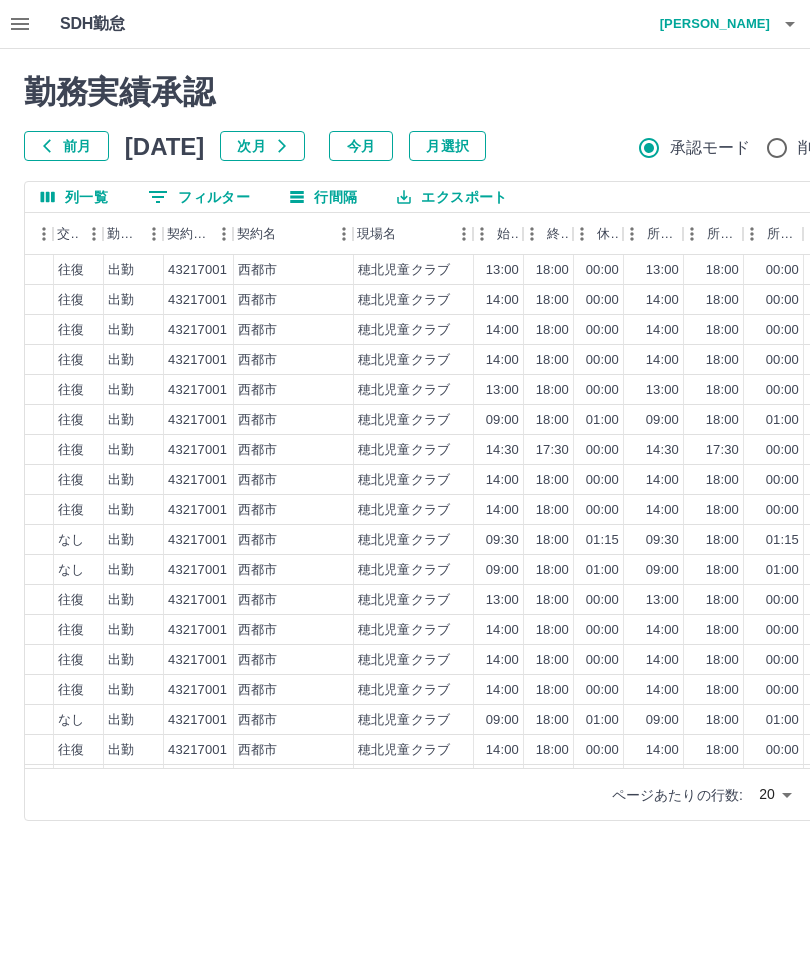 scroll, scrollTop: 0, scrollLeft: 438, axis: horizontal 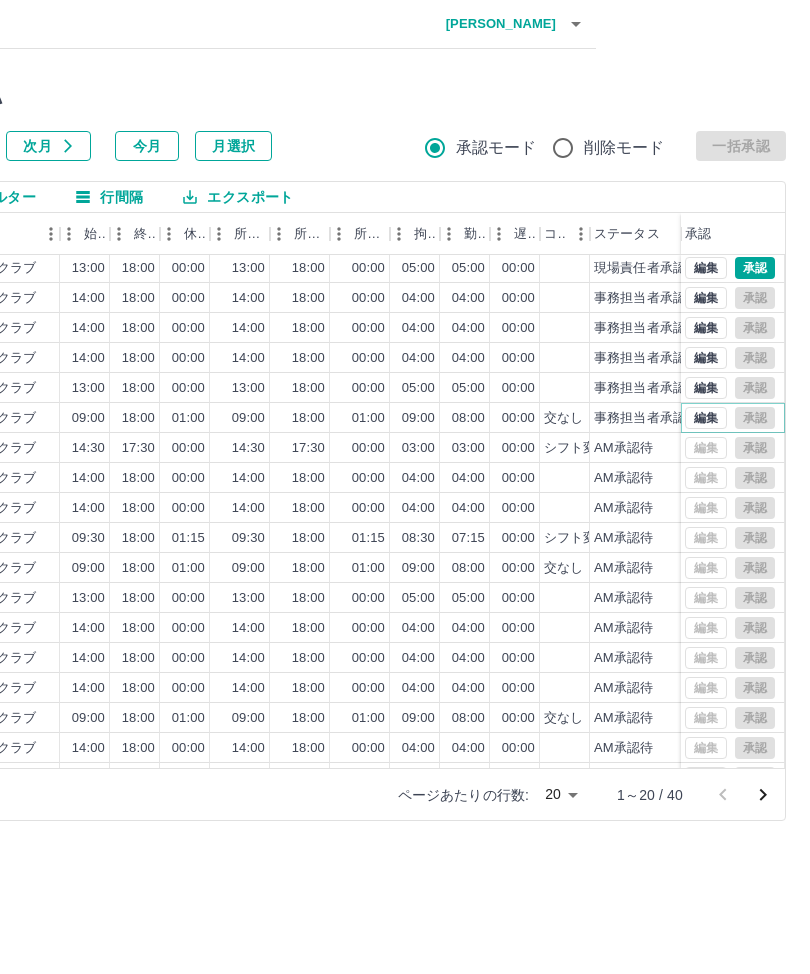 click on "編集" at bounding box center [706, 418] 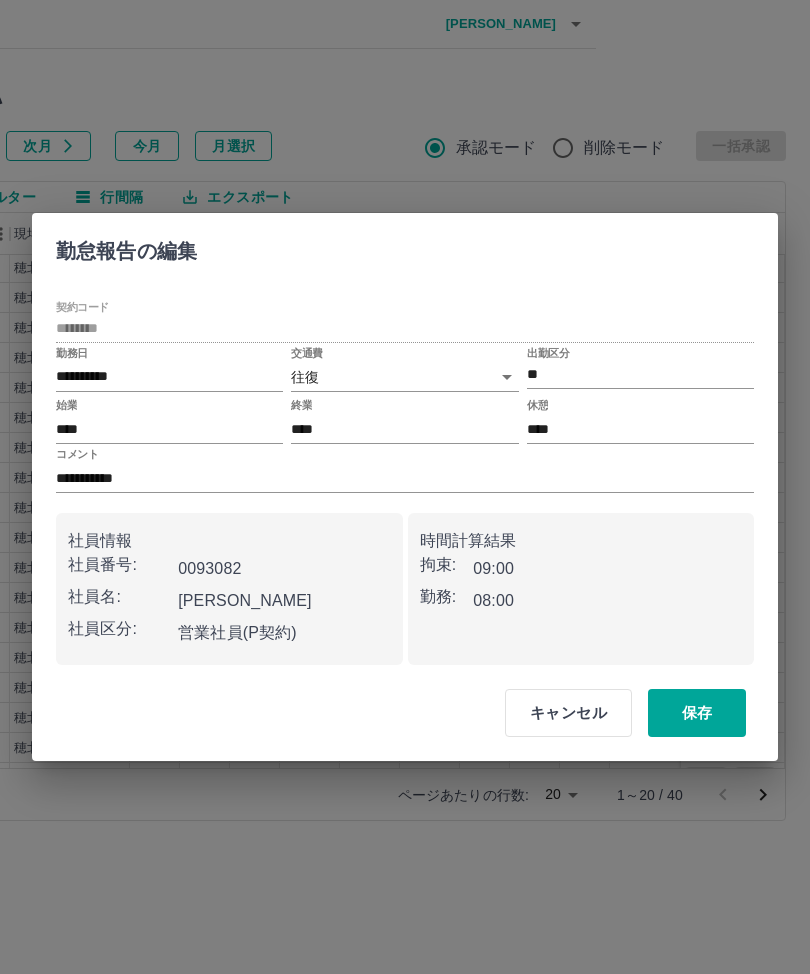 click on "SDH勤怠 田爪　陽子 勤務実績承認 前月 2025年07月 次月 今月 月選択 承認モード 削除モード 一括承認 列一覧 0 フィルター 行間隔 エクスポート 勤務日 交通費 勤務区分 契約コード 契約名 現場名 始業 終業 休憩 所定開始 所定終業 所定休憩 拘束 勤務 遅刻等 コメント ステータス 承認 2025-07-10 往復 出勤 43217001 西都市 穂北児童クラブ 13:00 18:00 00:00 13:00 18:00 00:00 05:00 05:00 00:00 現場責任者承認待 2025-07-09 往復 出勤 43217001 西都市 穂北児童クラブ 14:00 18:00 00:00 14:00 18:00 00:00 04:00 04:00 00:00 事務担当者承認待 2025-07-09 往復 出勤 43217001 西都市 穂北児童クラブ 14:00 18:00 00:00 14:00 18:00 00:00 04:00 04:00 00:00 事務担当者承認待 2025-07-09 往復 出勤 43217001 西都市 穂北児童クラブ 14:00 18:00 00:00 14:00 18:00 00:00 04:00 04:00 00:00 事務担当者承認待 2025-07-09 往復 出勤 43217001 西都市 13:00 18:00 00:00 20" at bounding box center [191, 422] 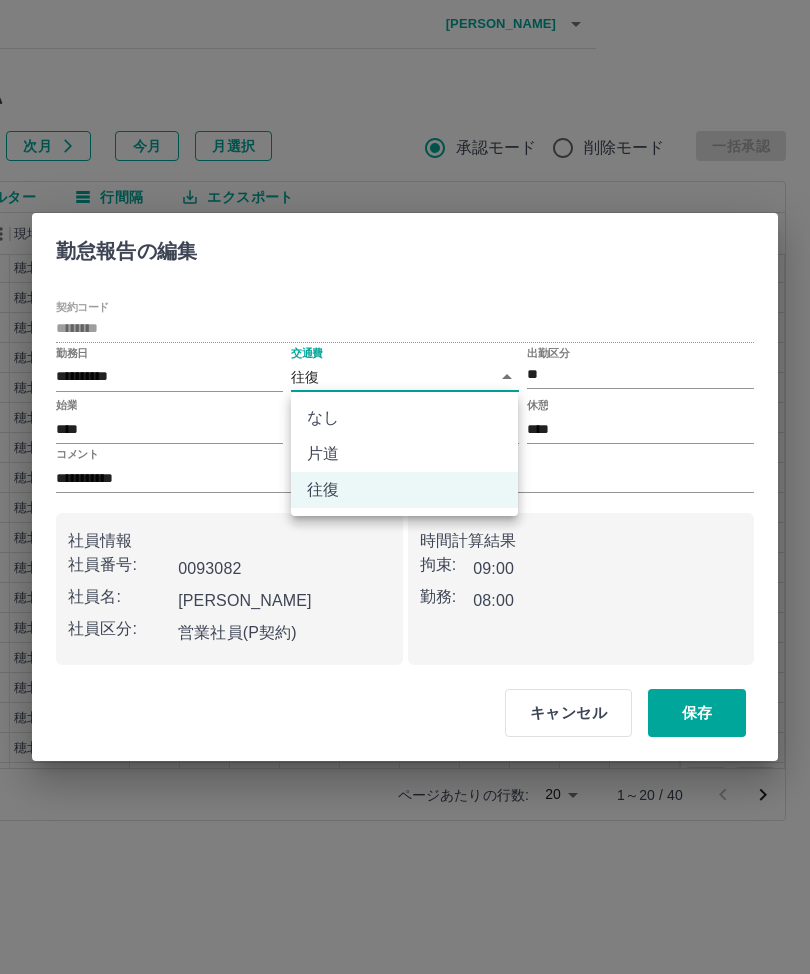 click on "なし" at bounding box center (404, 418) 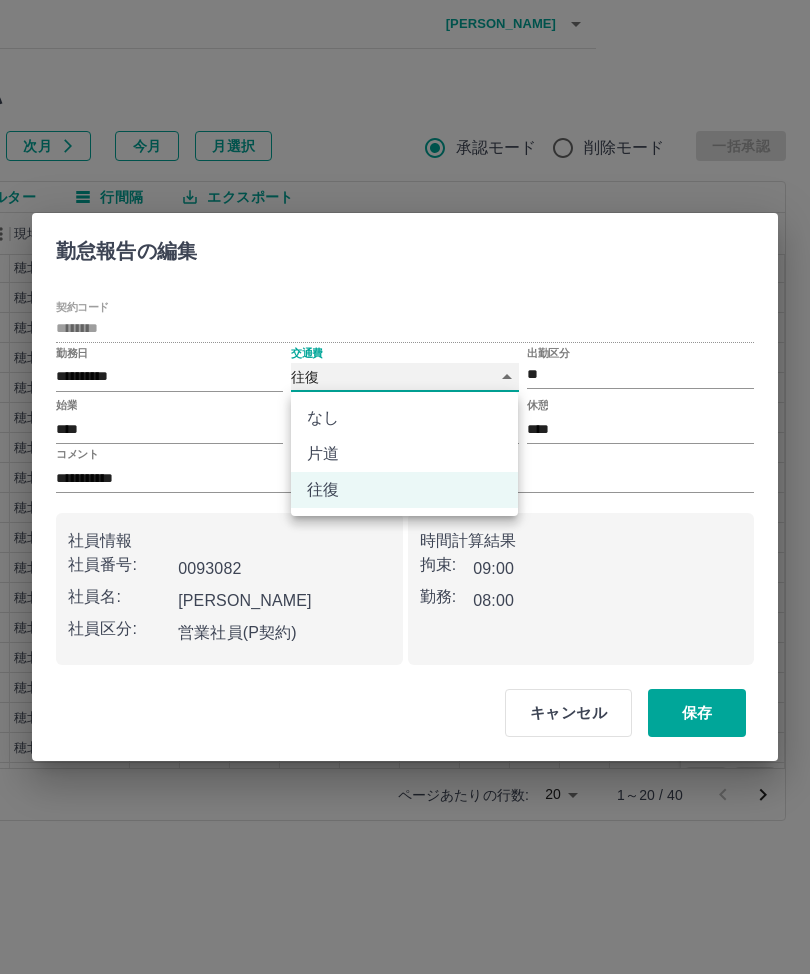 type on "****" 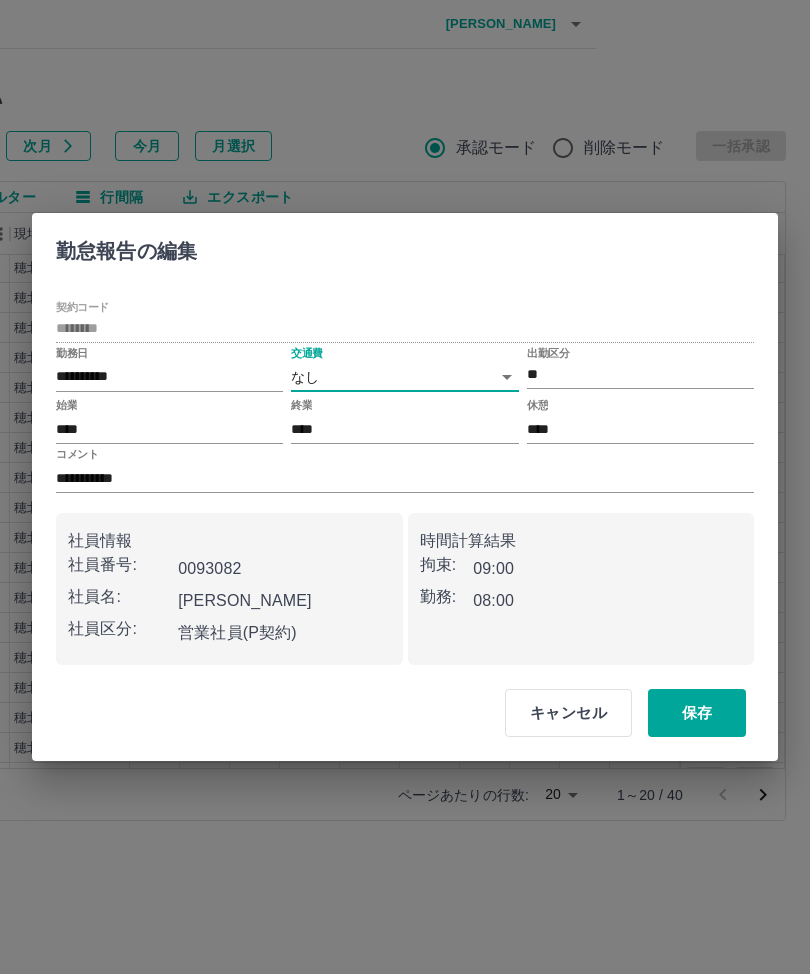 click on "保存" at bounding box center (697, 713) 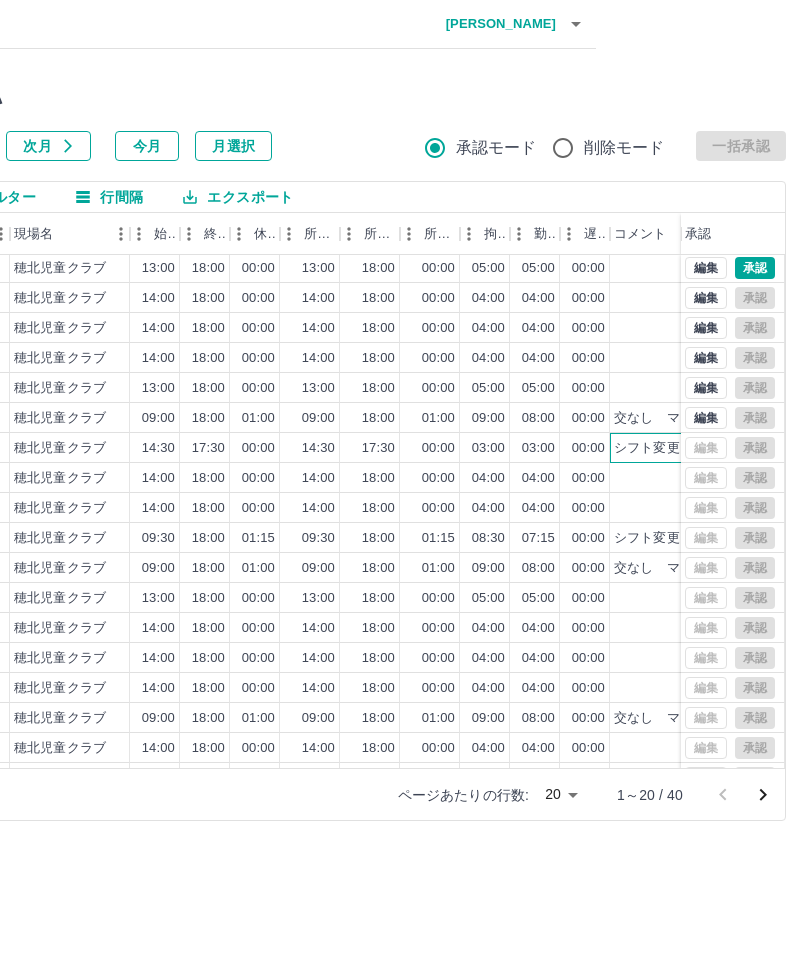 click on "シフト変更" at bounding box center [647, 448] 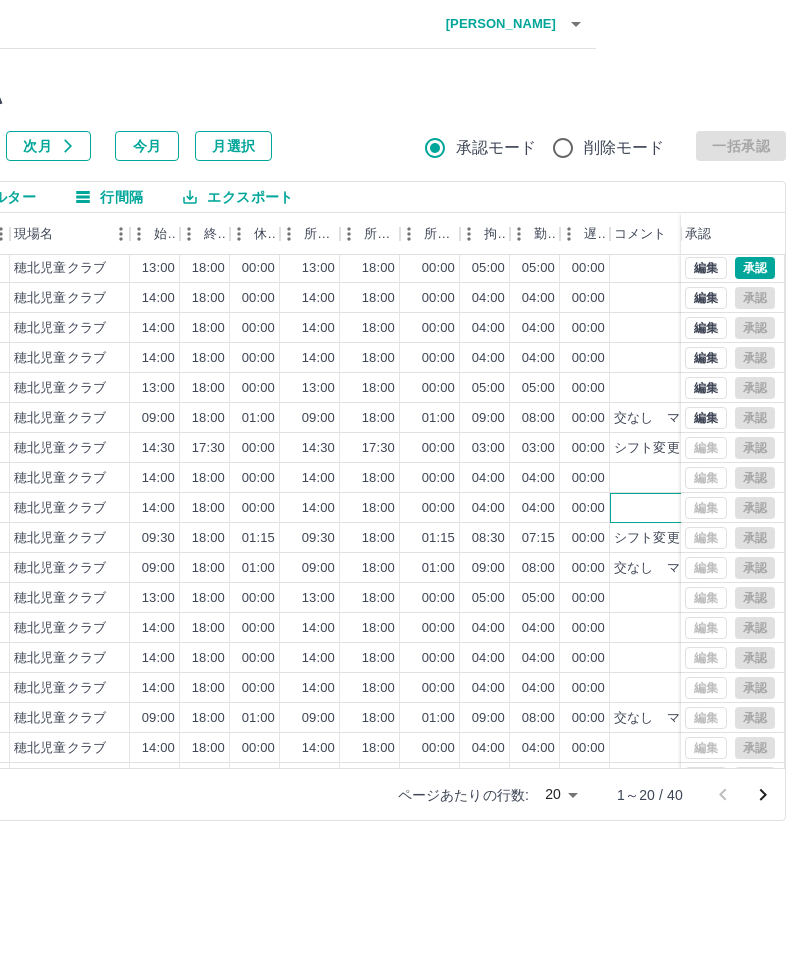 click at bounding box center (688, 508) 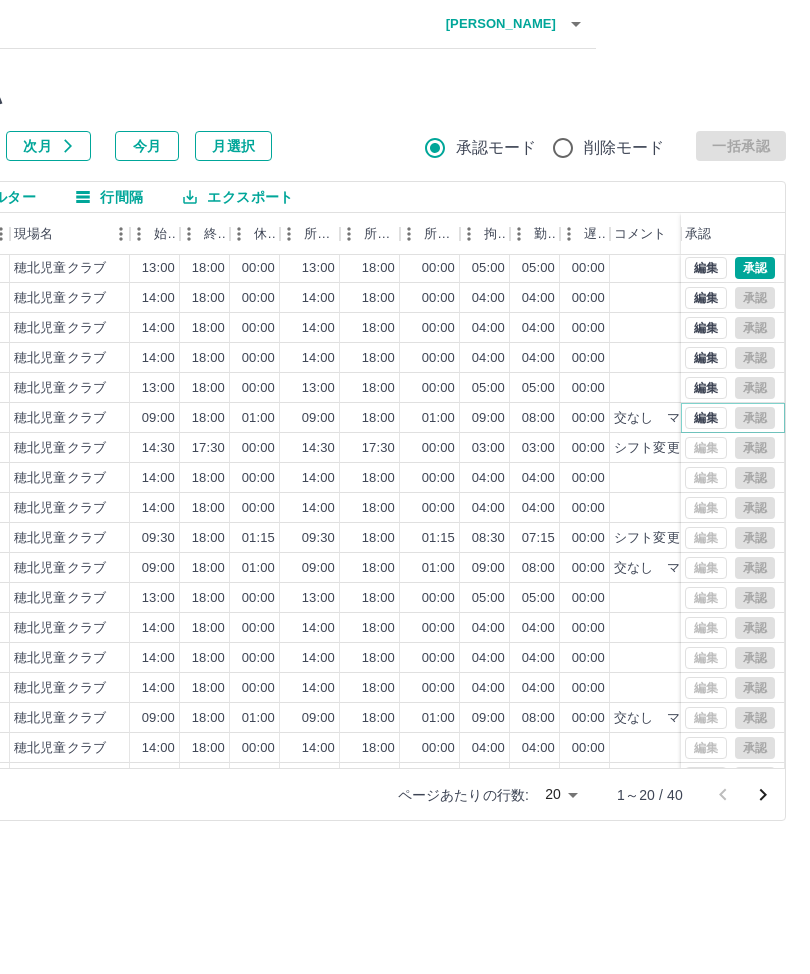 click on "編集" at bounding box center (706, 418) 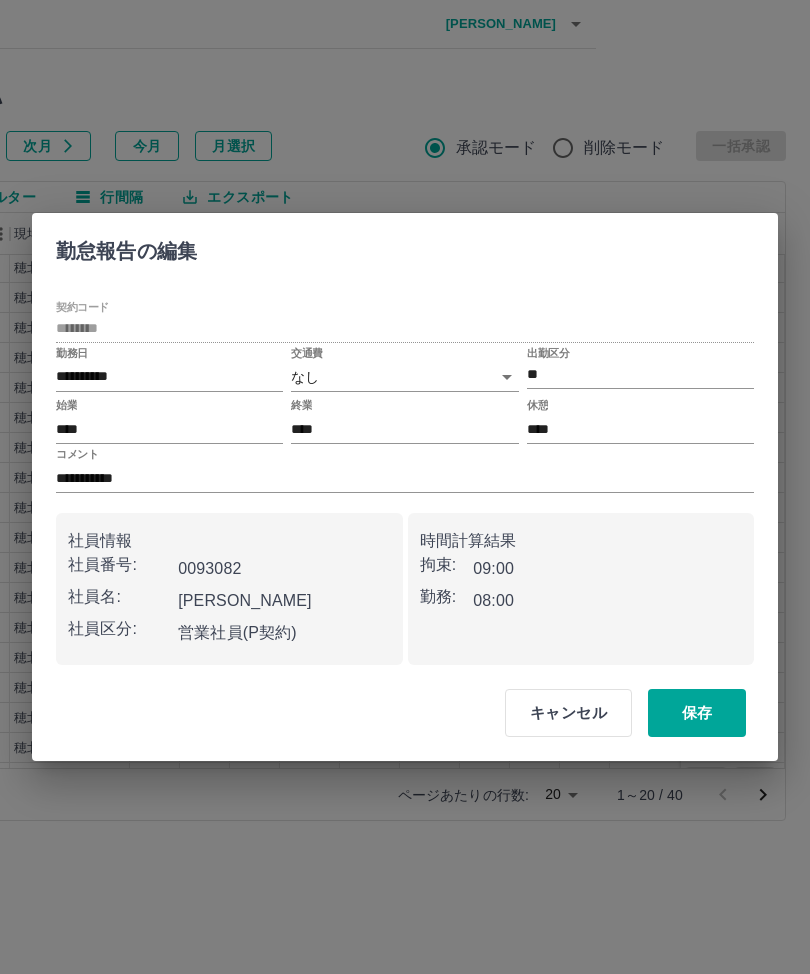 click on "キャンセル" at bounding box center [568, 713] 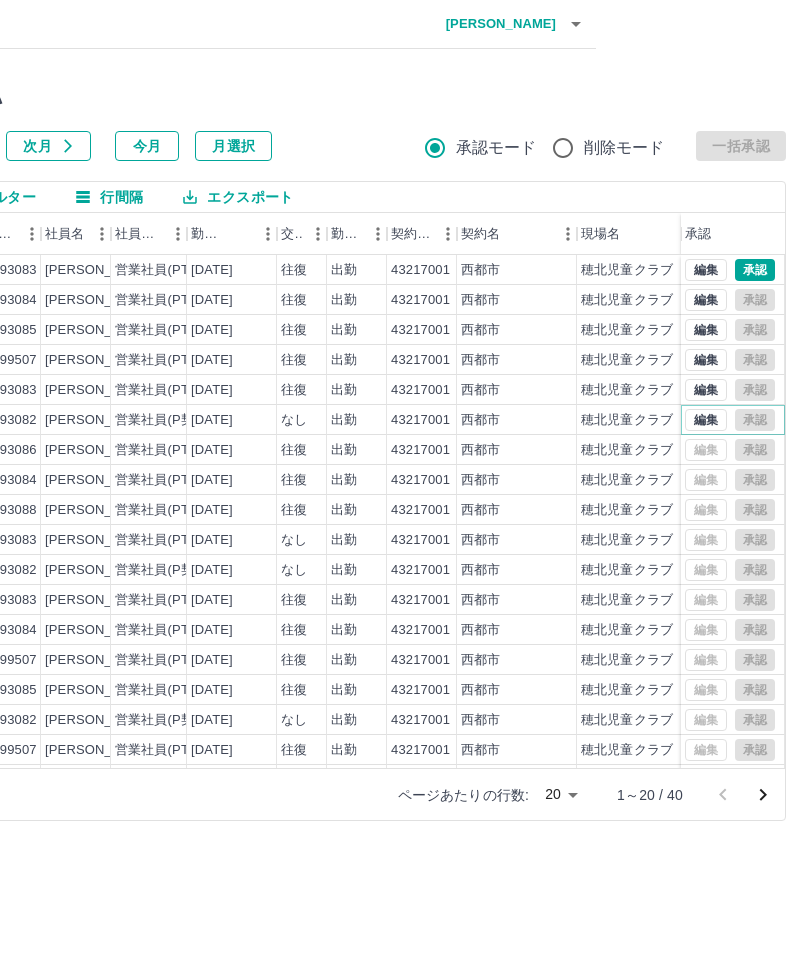 scroll, scrollTop: 0, scrollLeft: 0, axis: both 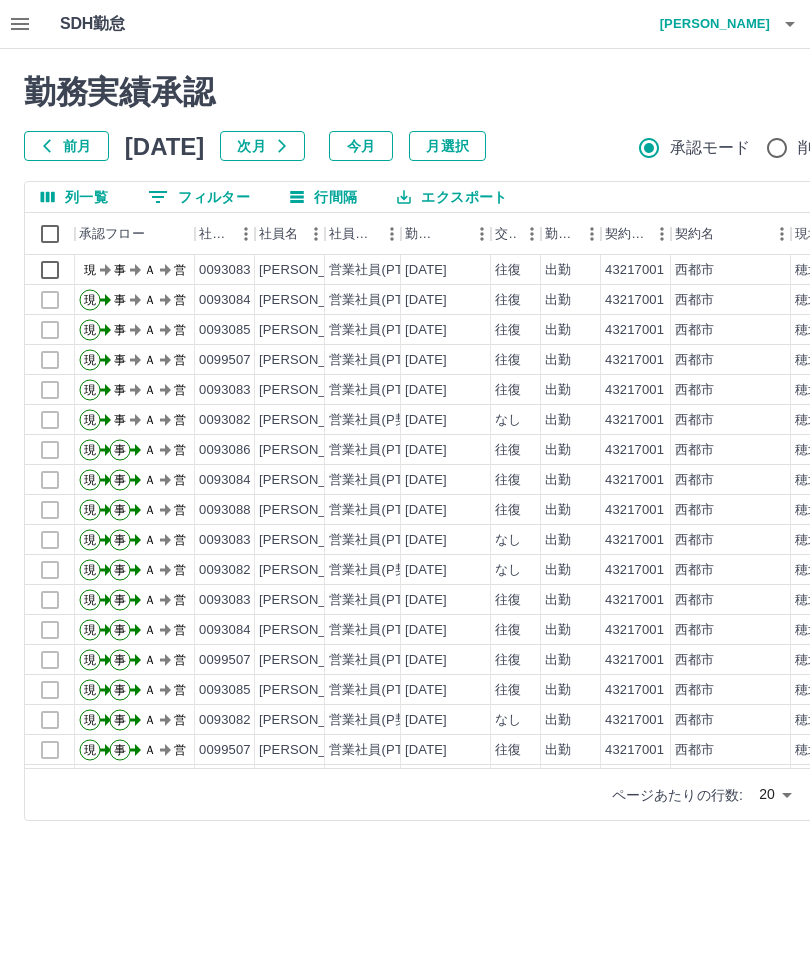 click 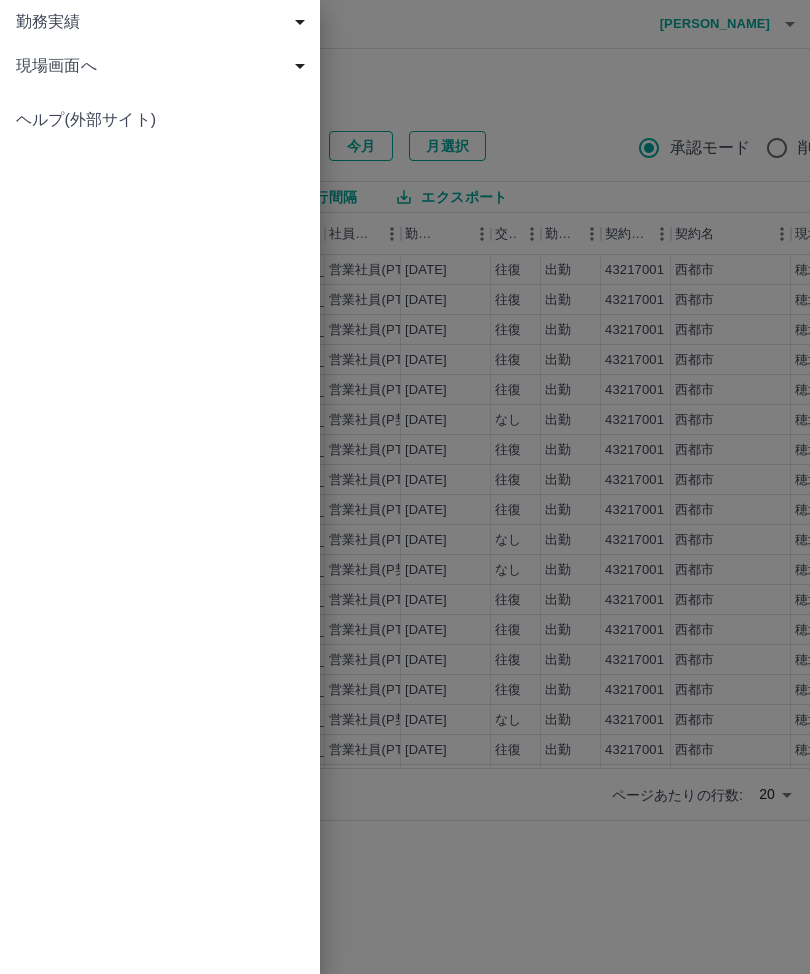 click on "現場画面へ" at bounding box center [164, 66] 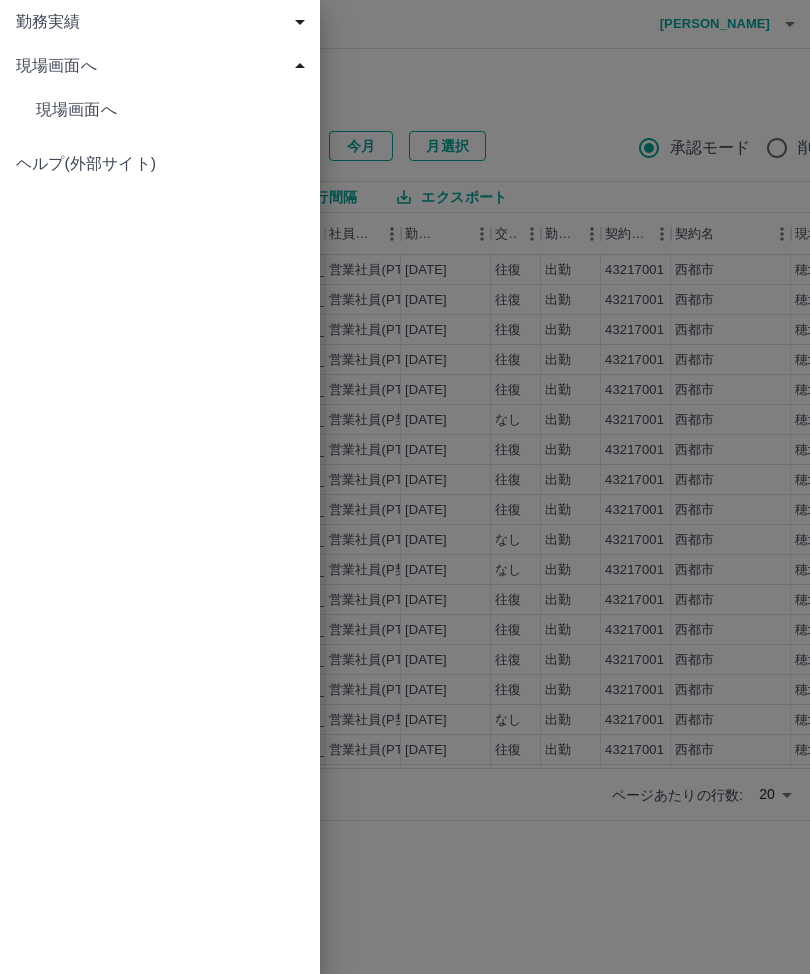 click on "現場画面へ" at bounding box center [170, 110] 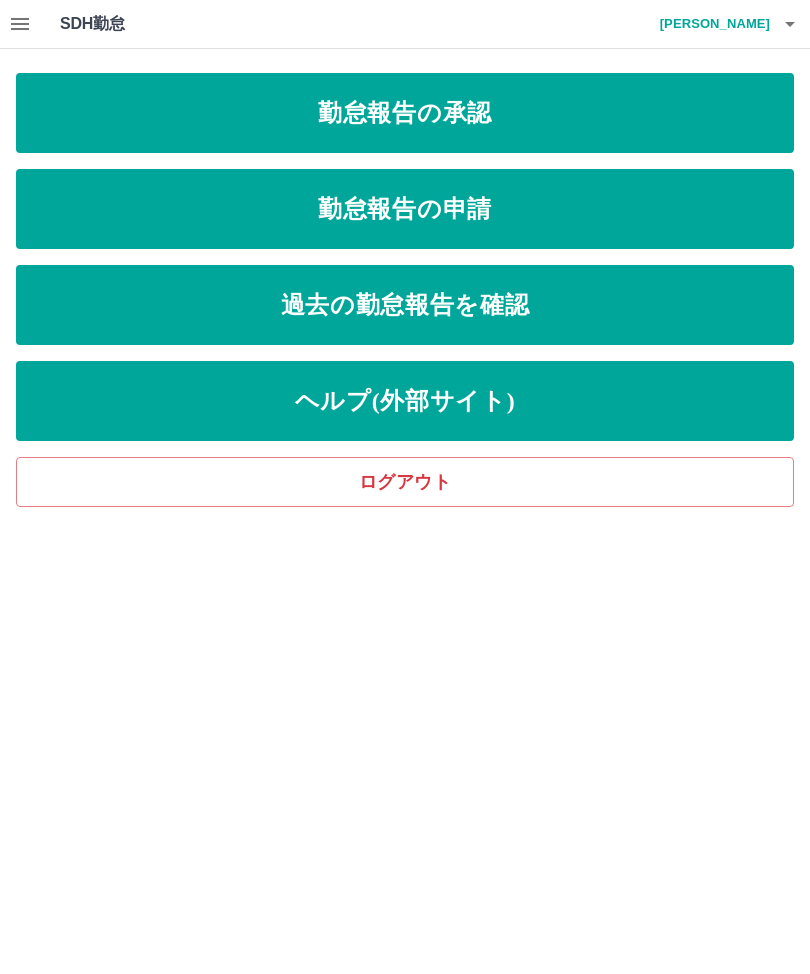 click on "勤怠報告の承認" at bounding box center [405, 113] 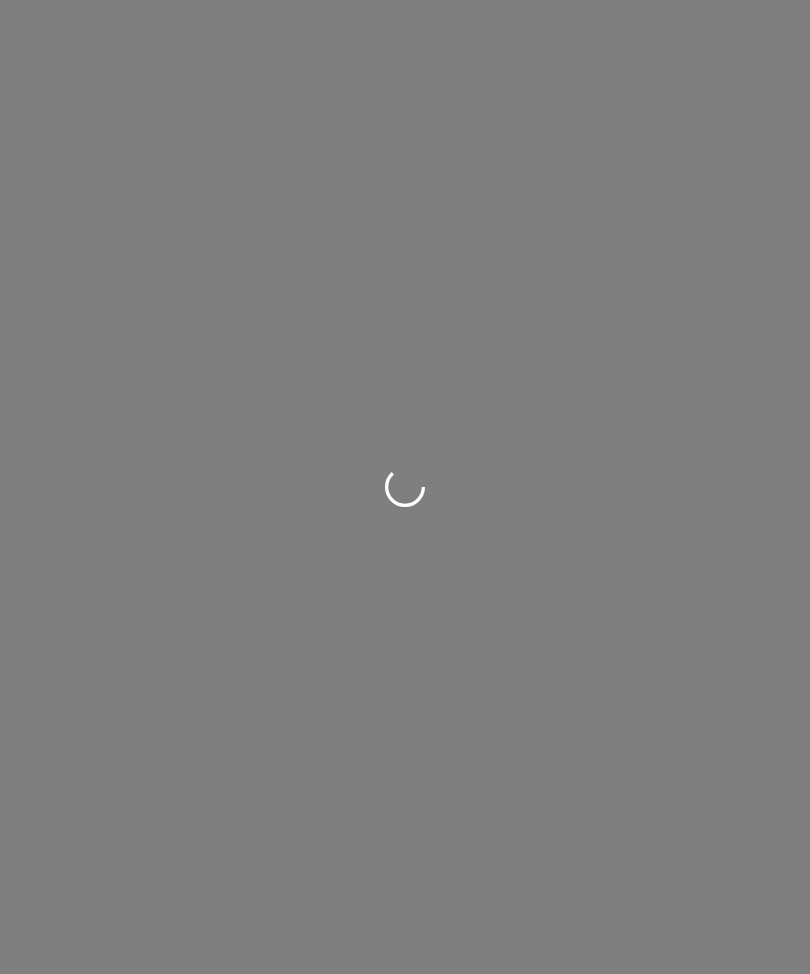 scroll, scrollTop: 0, scrollLeft: 0, axis: both 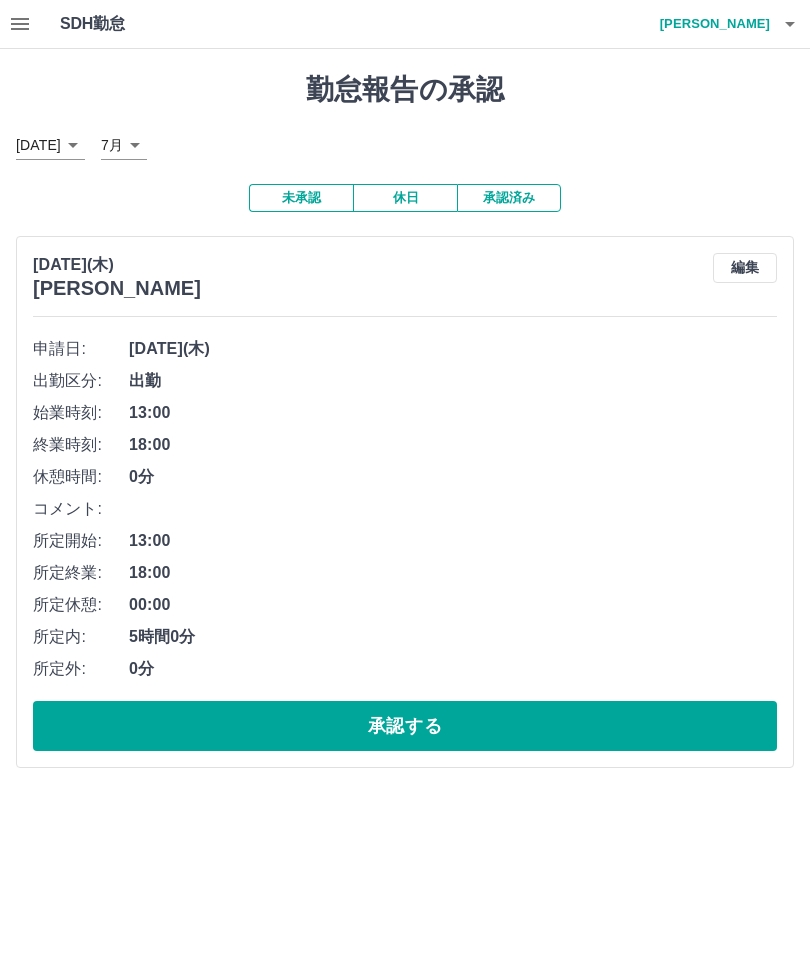 click on "SDH勤怠 [PERSON_NAME] 勤怠報告の承認 [DATE] **** 7月 * 未承認 休日 承認済み [DATE](木) [PERSON_NAME] 編集 申請日: [DATE](木) 出勤区分: 出勤 始業時刻: 13:00 終業時刻: 18:00 休憩時間: 0分 コメント: 所定開始: 13:00 所定終業: 18:00 所定休憩: 00:00 所定内: 5時間0分 所定外: 0分 承認する" at bounding box center [405, 396] 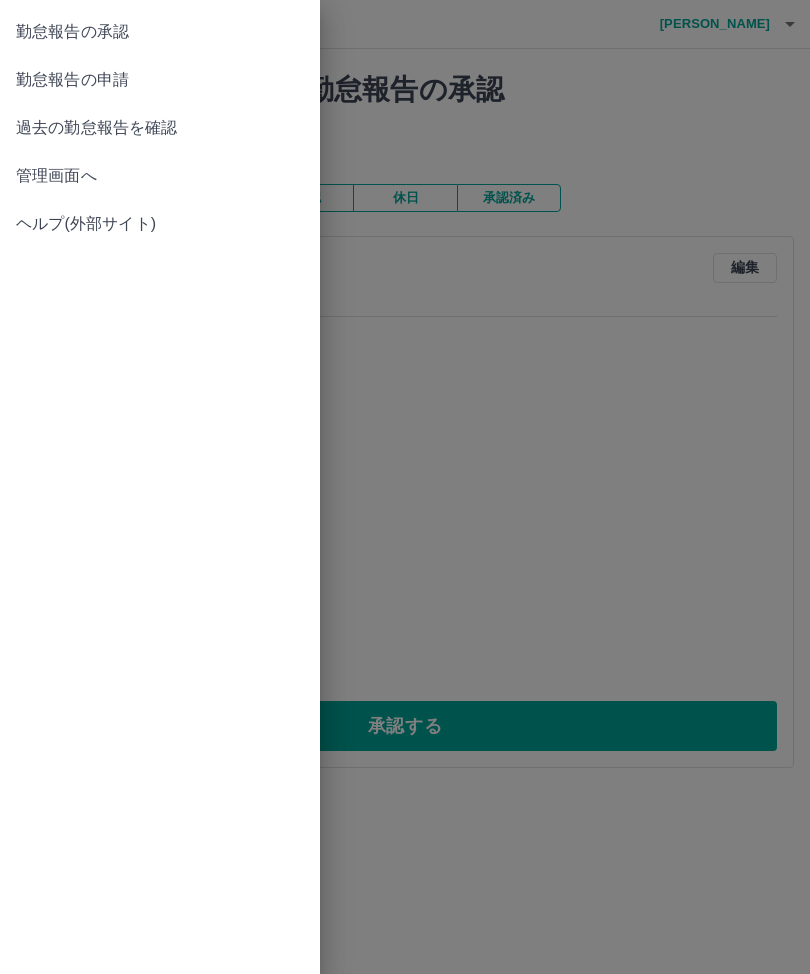 click on "管理画面へ" at bounding box center [160, 176] 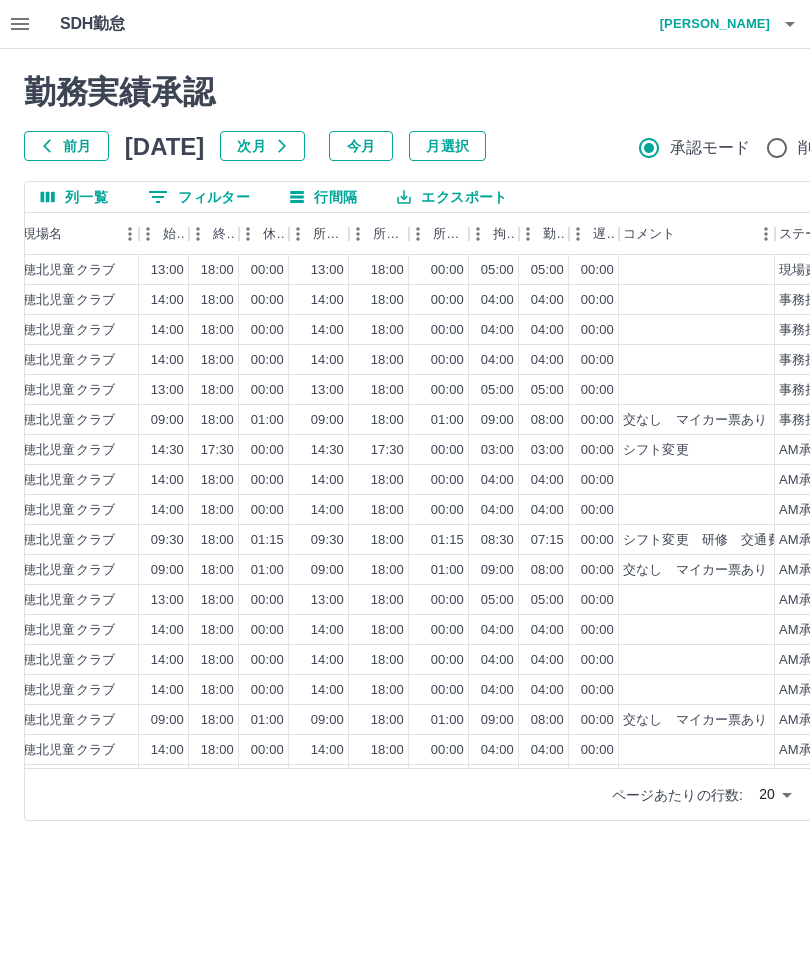 scroll, scrollTop: 0, scrollLeft: 772, axis: horizontal 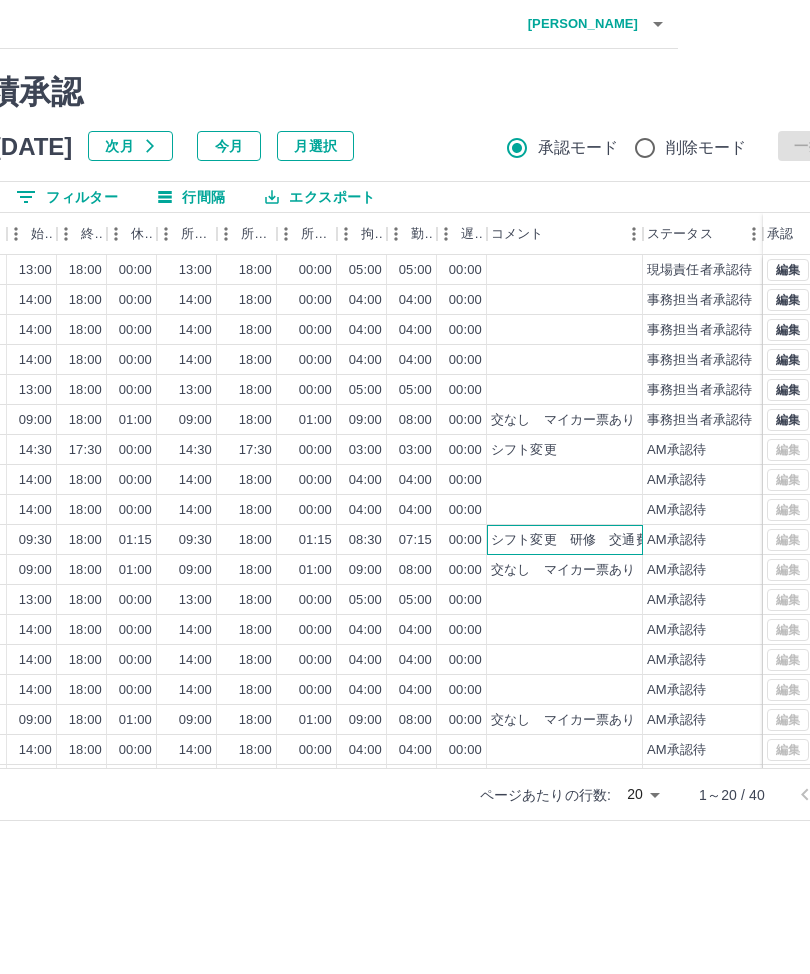 click on "シフト変更　研修　交通費なし　マイカー票あり" at bounding box center [566, 540] 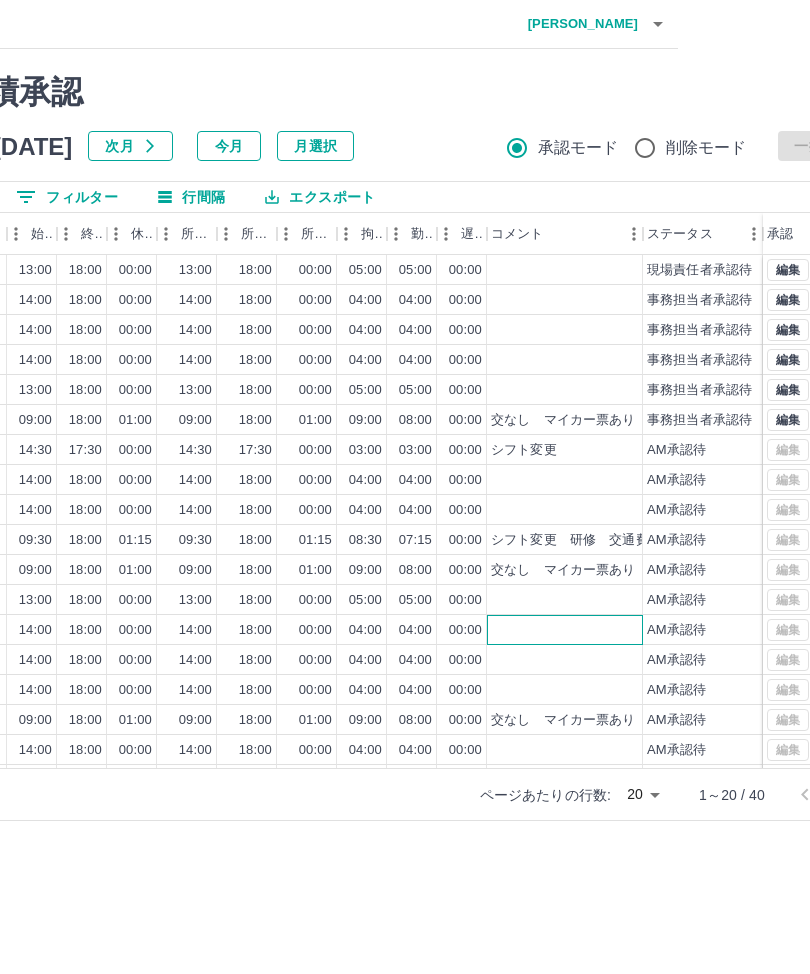 click at bounding box center [566, 630] 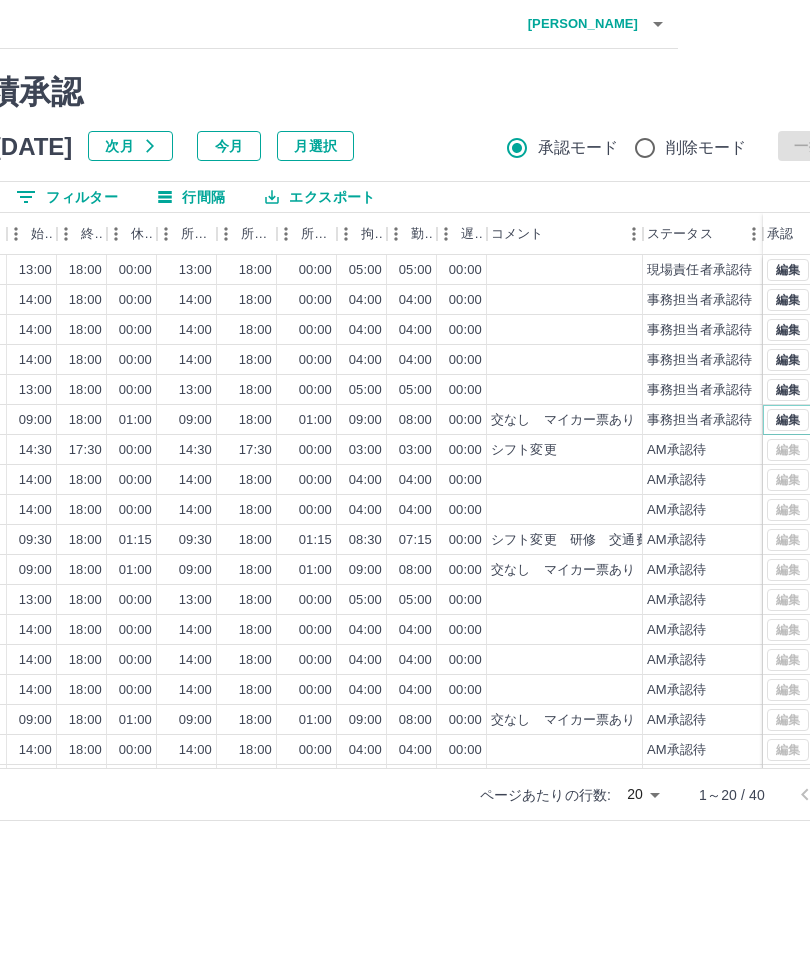 click on "編集" at bounding box center (789, 420) 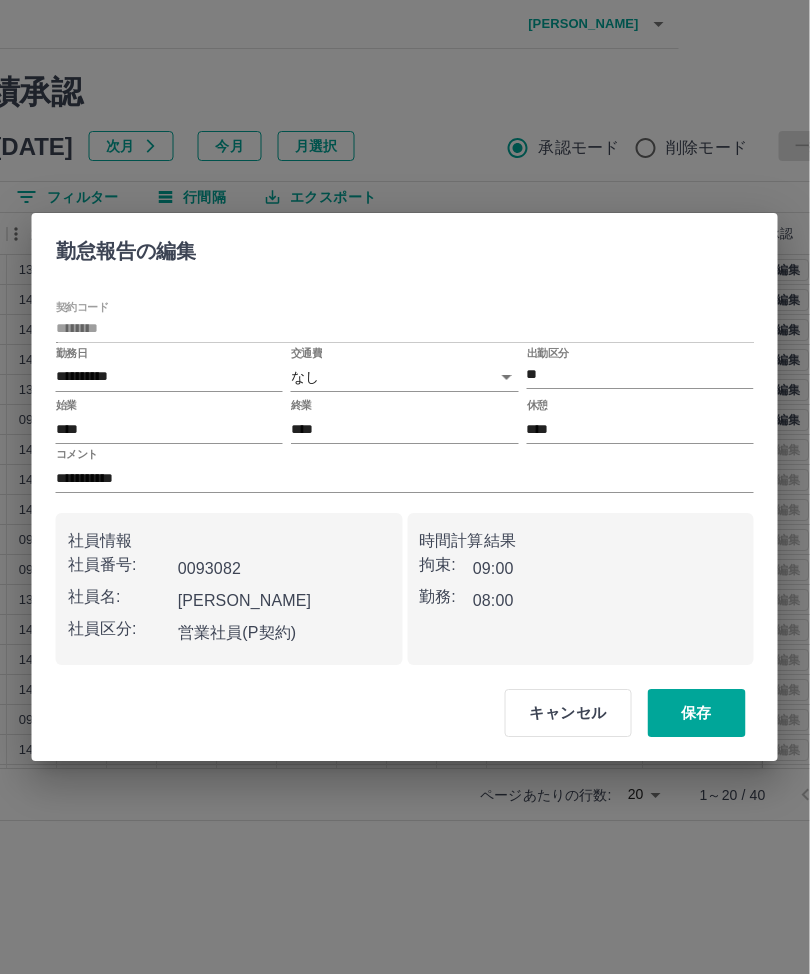 scroll, scrollTop: 0, scrollLeft: 132, axis: horizontal 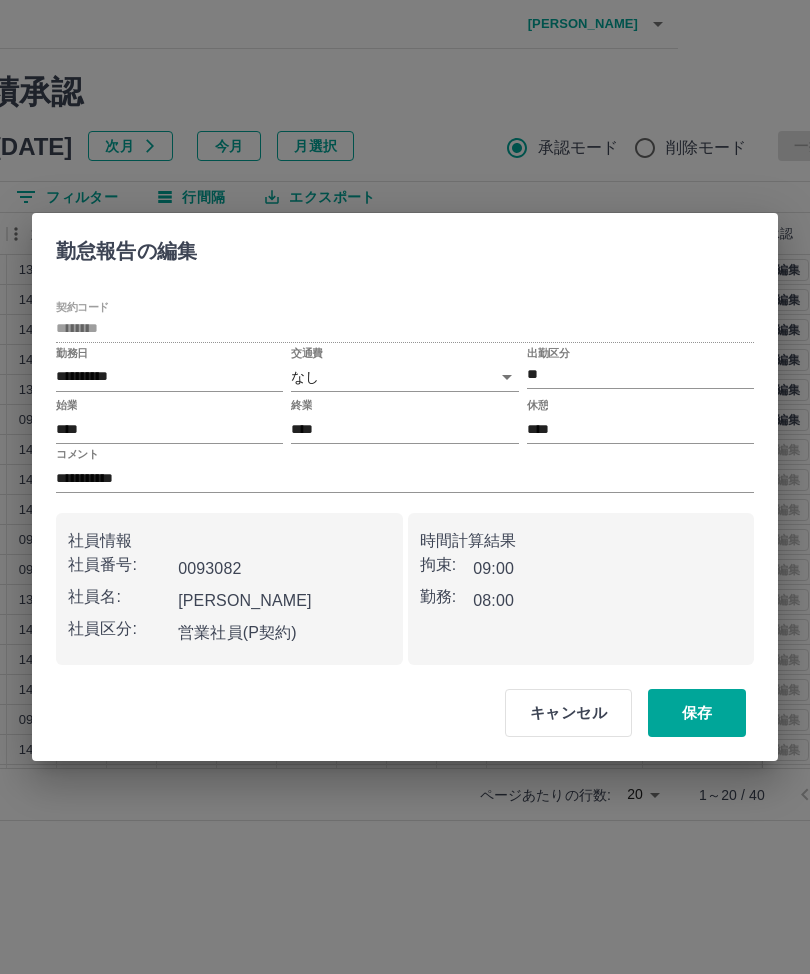 click on "キャンセル" at bounding box center [568, 713] 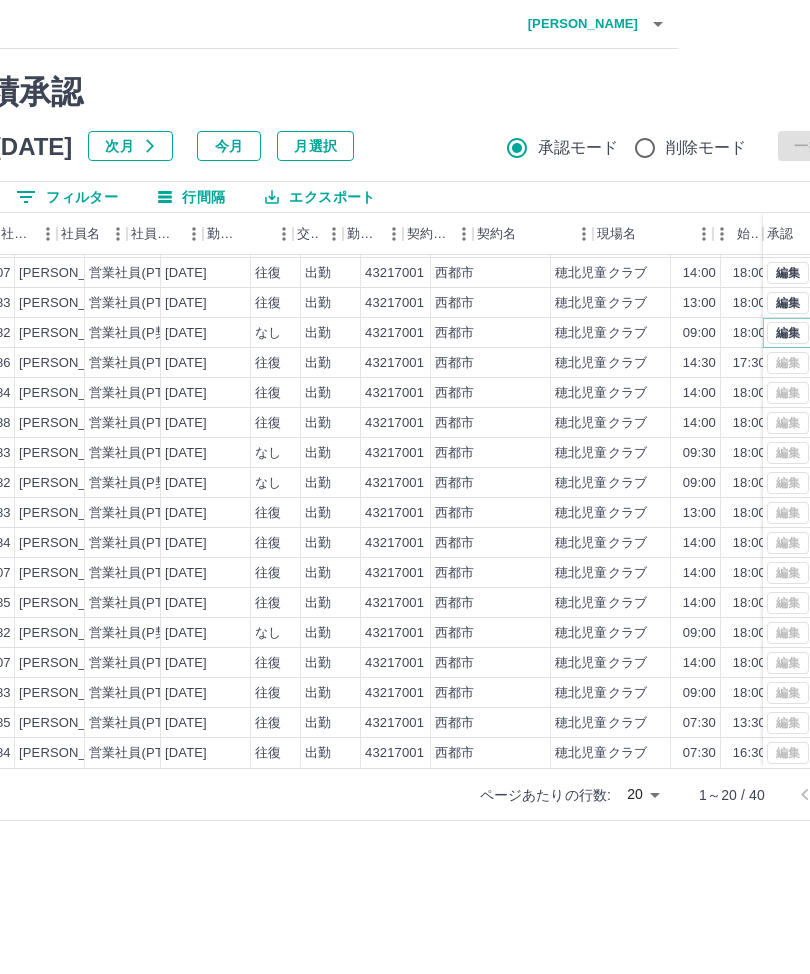 scroll, scrollTop: 88, scrollLeft: 0, axis: vertical 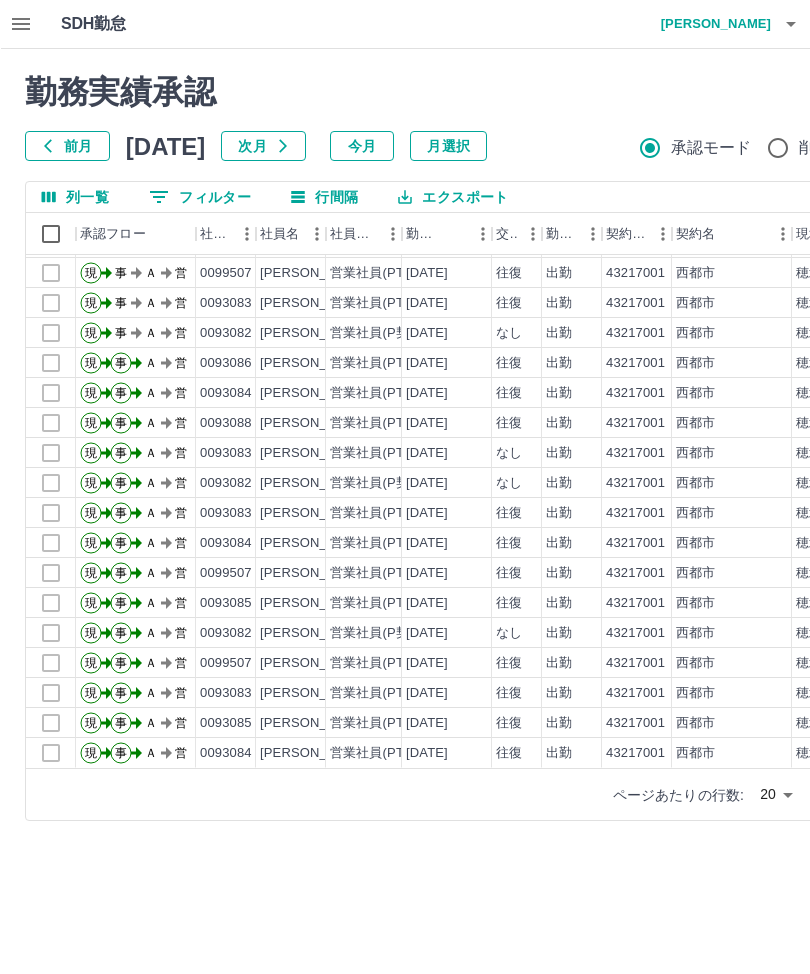 click 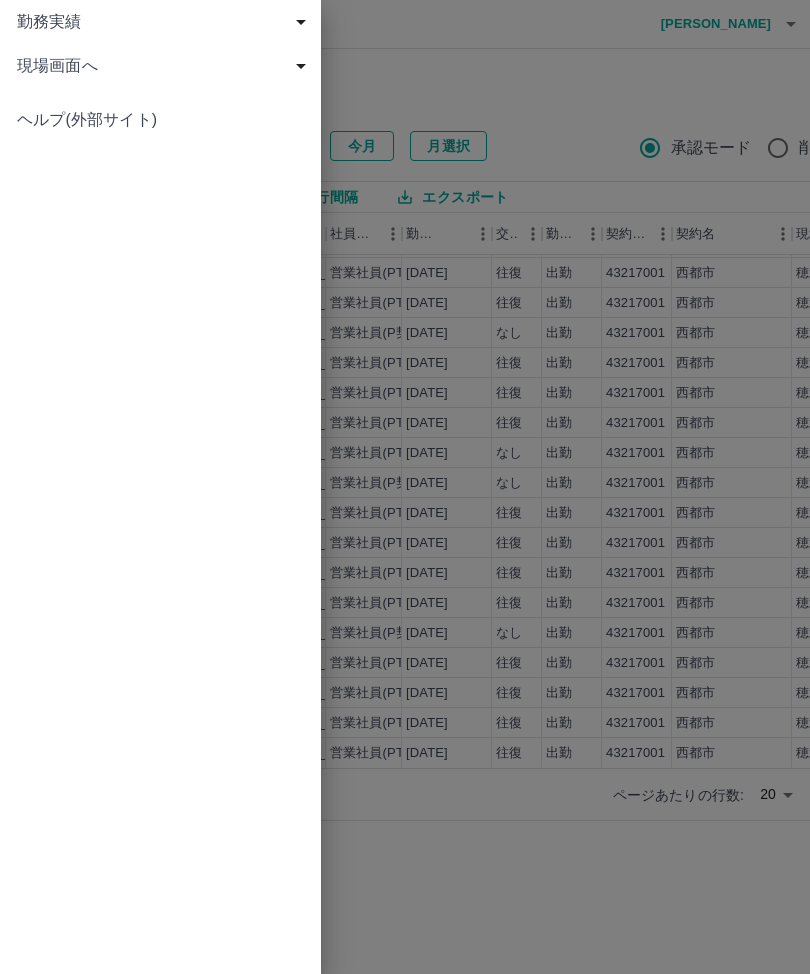 click on "勤務実績" at bounding box center [160, 22] 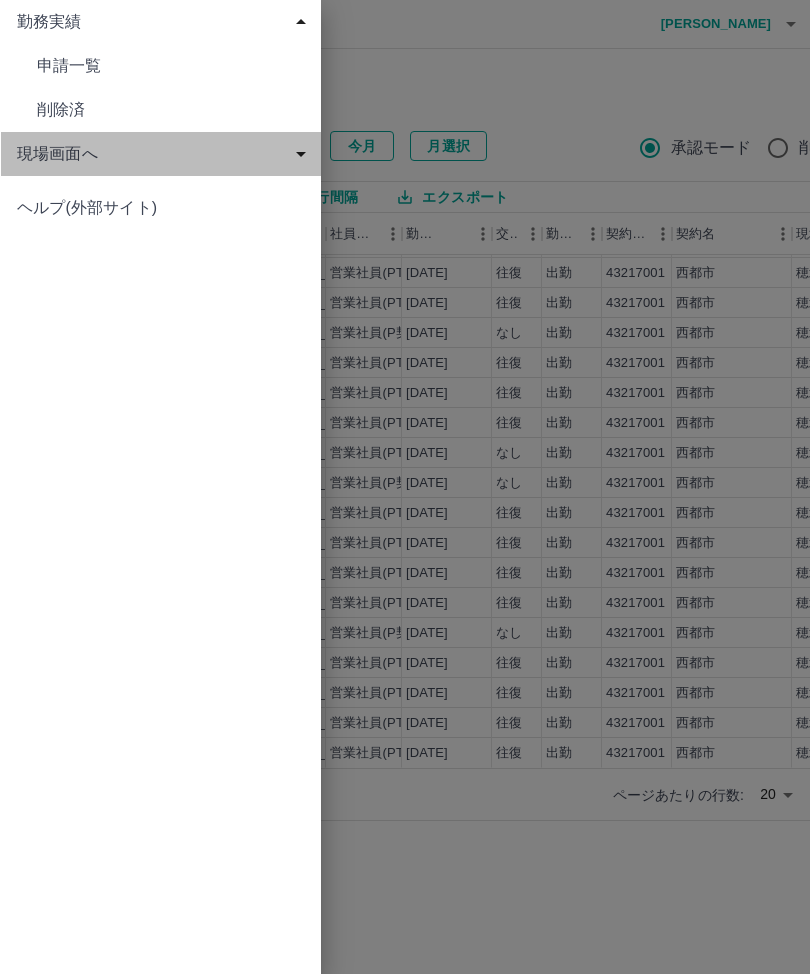 click on "現場画面へ" at bounding box center [164, 154] 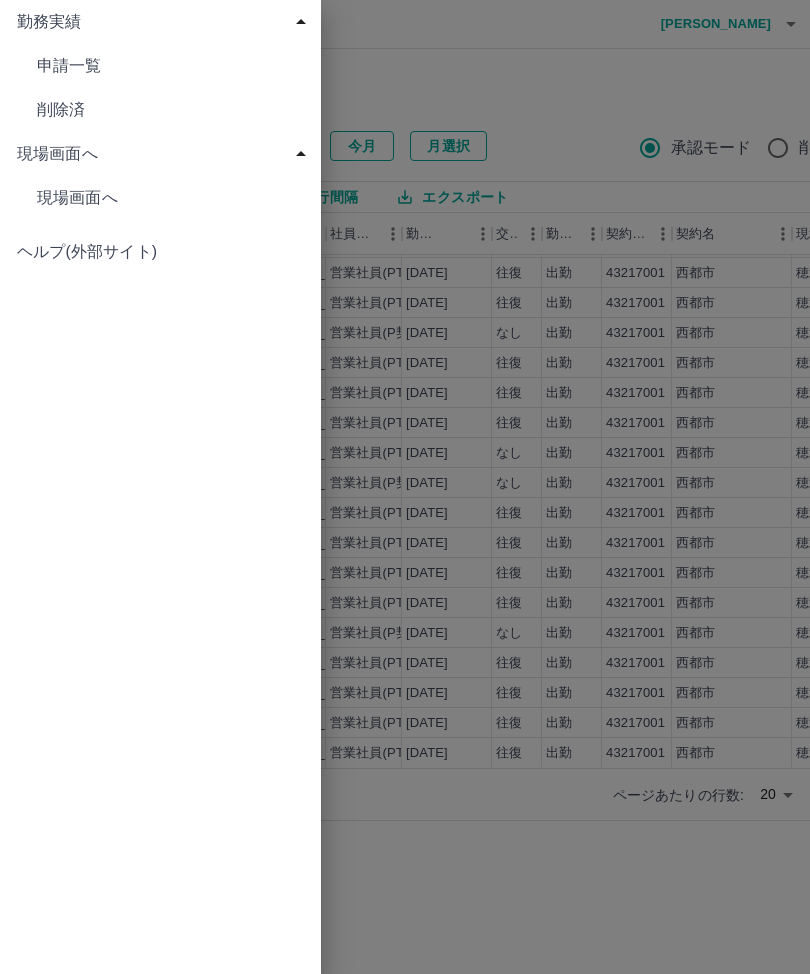 click on "現場画面へ" at bounding box center [170, 66] 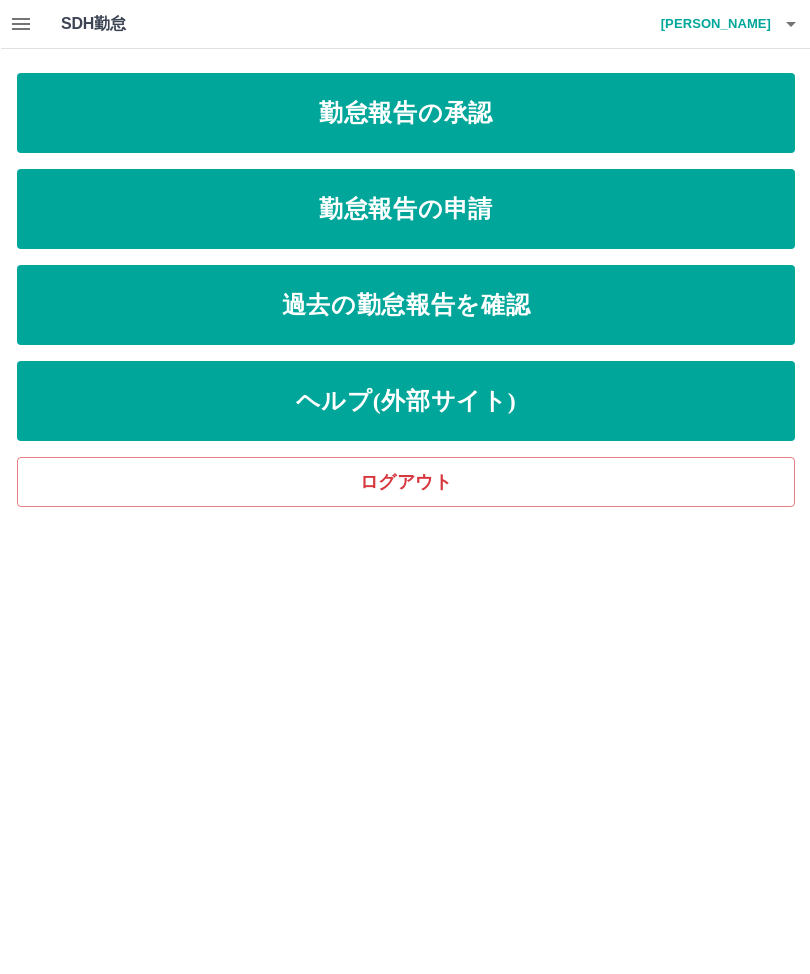 click on "過去の勤怠報告を確認" at bounding box center [405, 305] 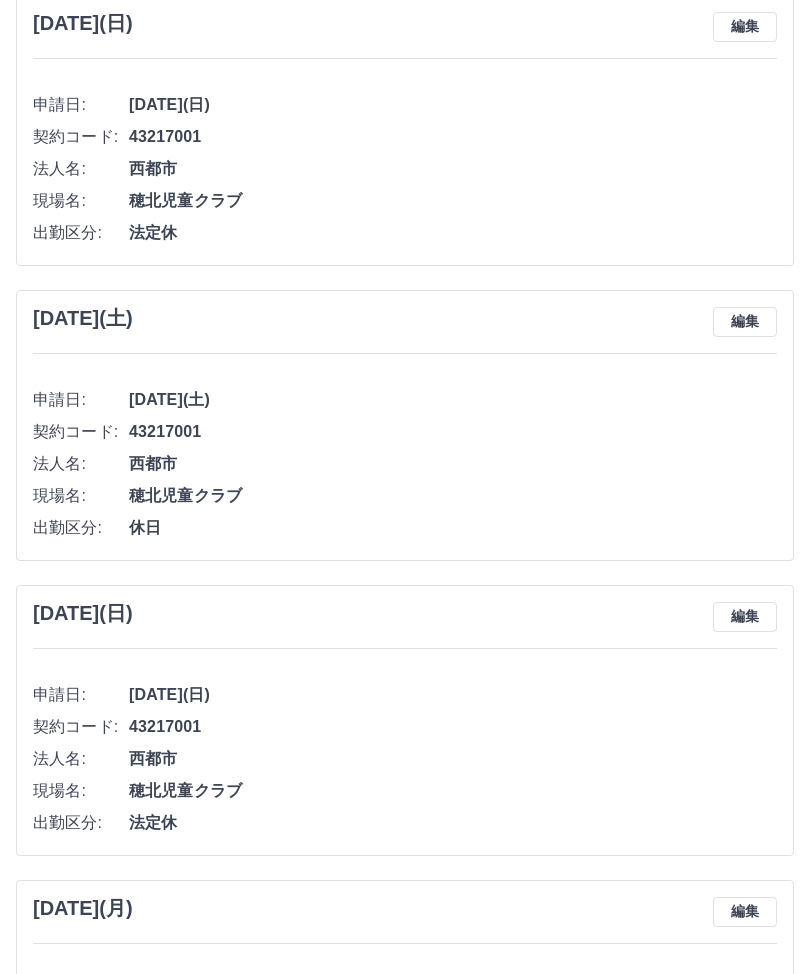 scroll, scrollTop: 0, scrollLeft: 0, axis: both 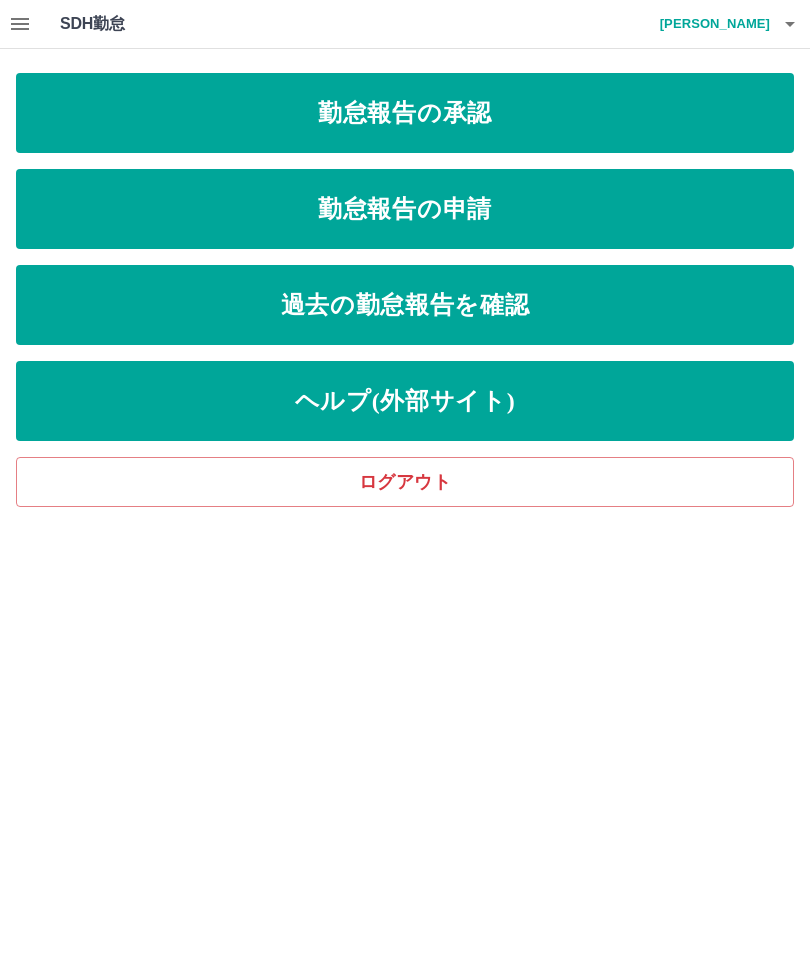 click on "ログアウト" at bounding box center (405, 482) 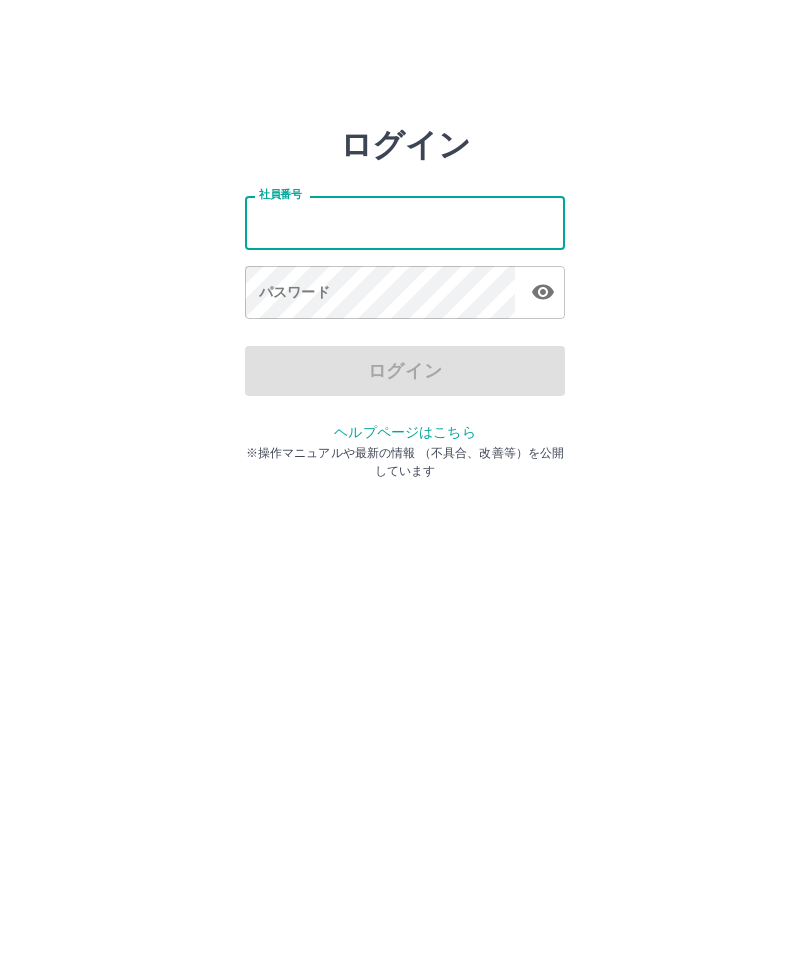 scroll, scrollTop: 0, scrollLeft: 0, axis: both 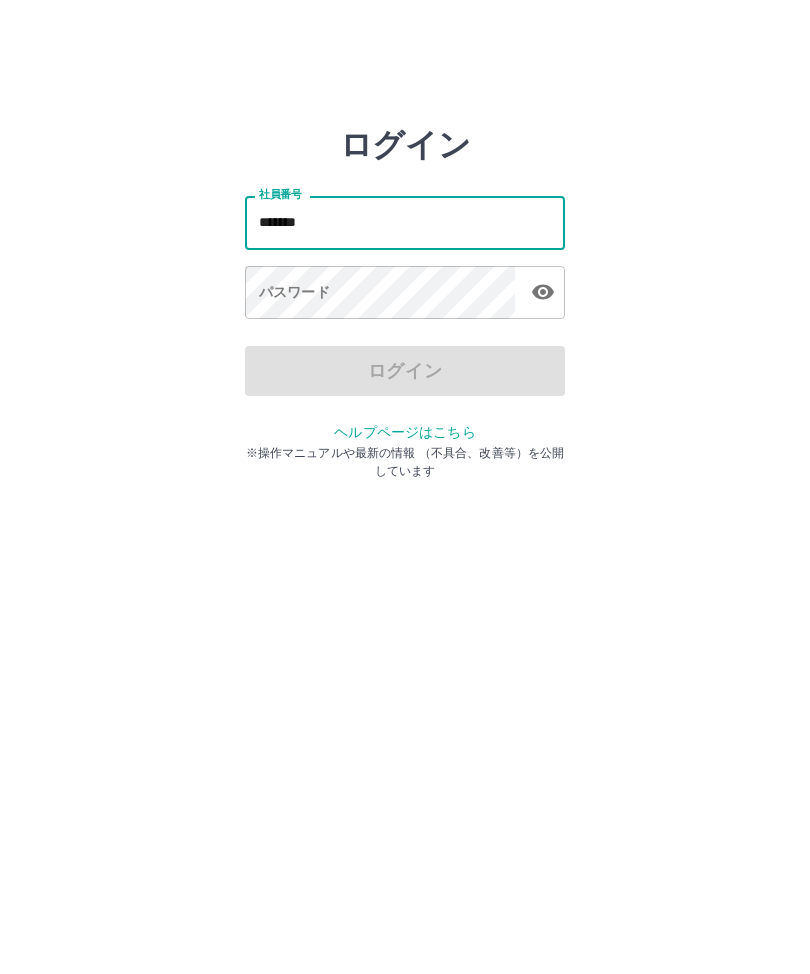 type on "*******" 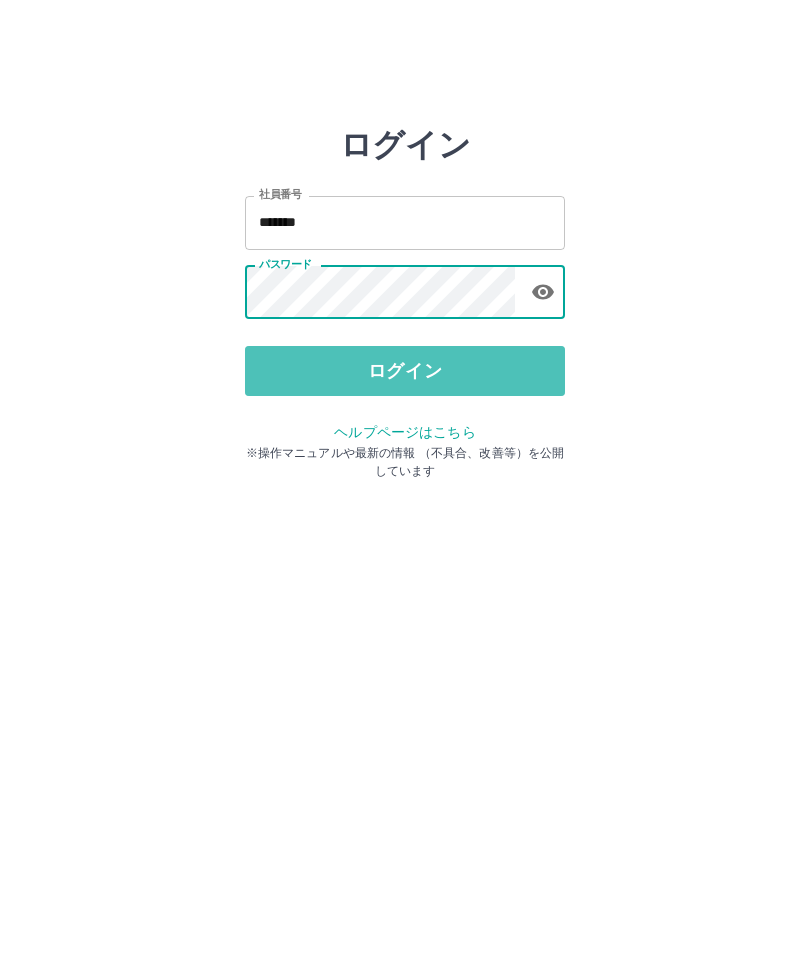 click on "ログイン" at bounding box center (405, 371) 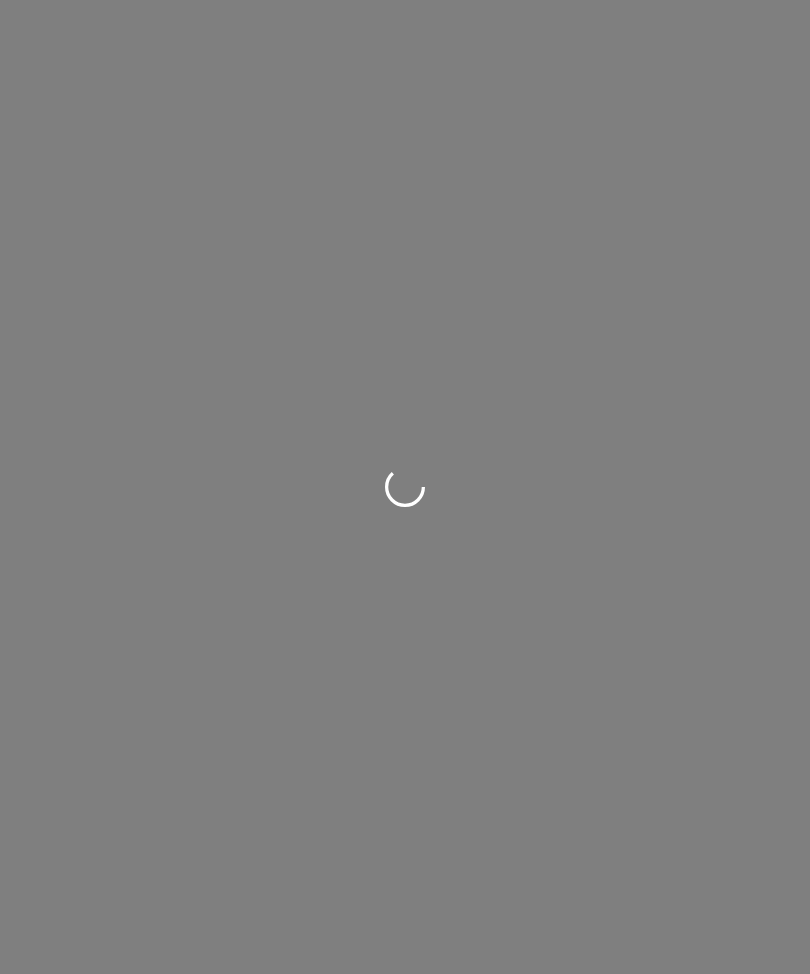 scroll, scrollTop: 0, scrollLeft: 0, axis: both 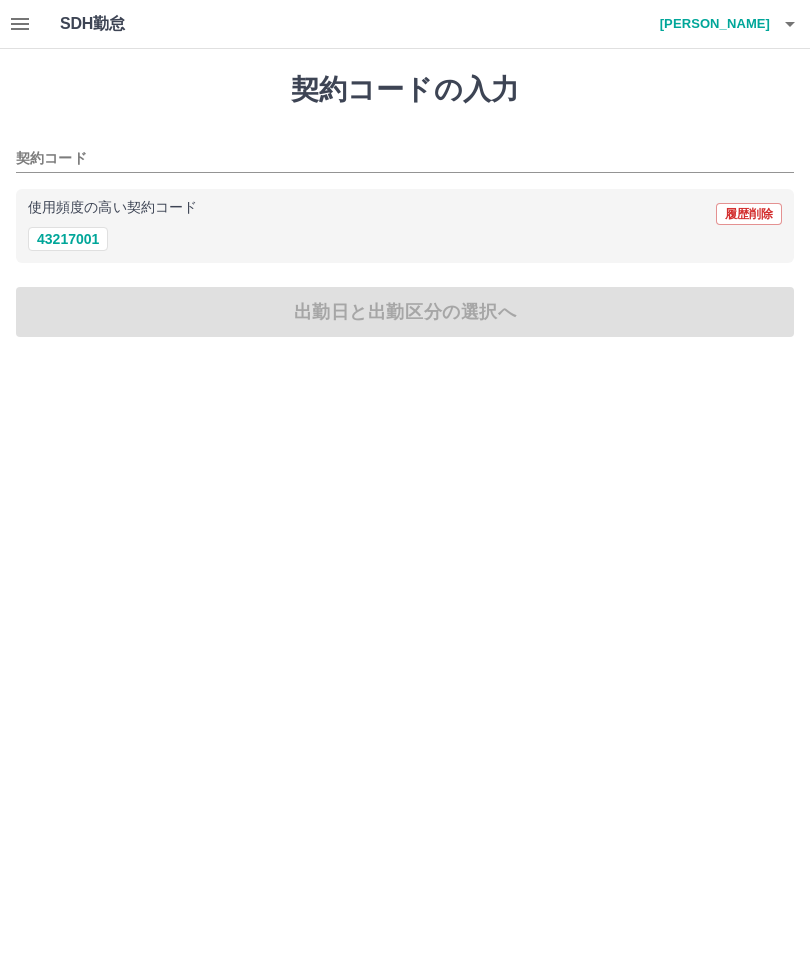 click on "契約コード" at bounding box center (390, 159) 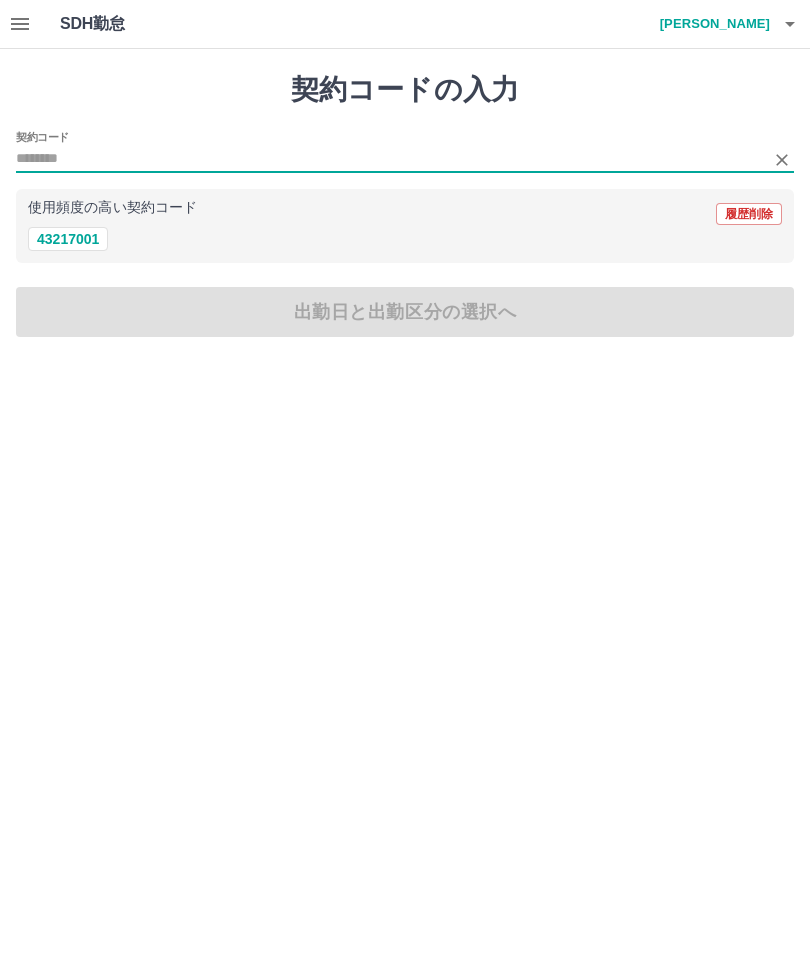 click on "43217001" at bounding box center (68, 239) 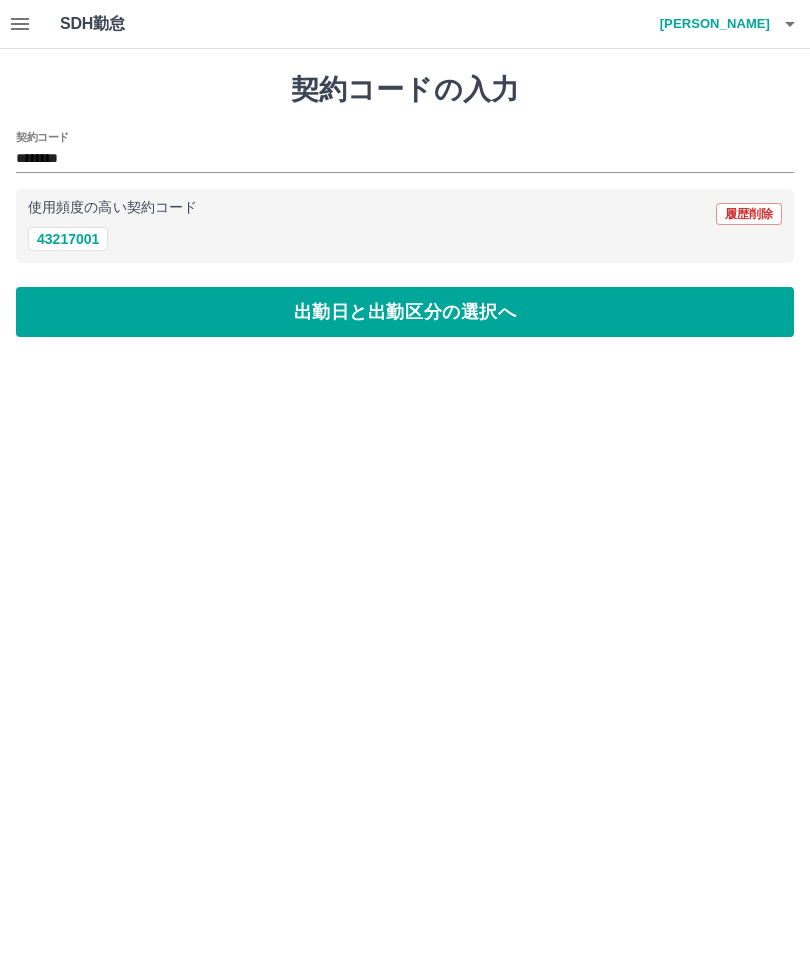 click on "出勤日と出勤区分の選択へ" at bounding box center (405, 312) 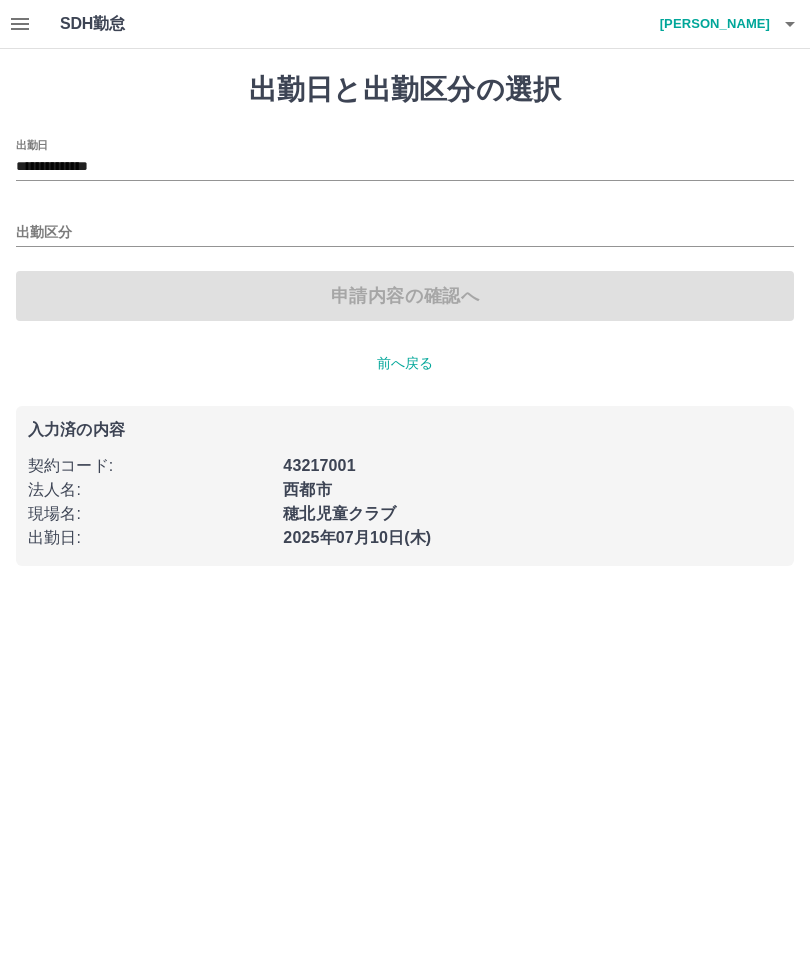 click on "出勤区分" at bounding box center (405, 233) 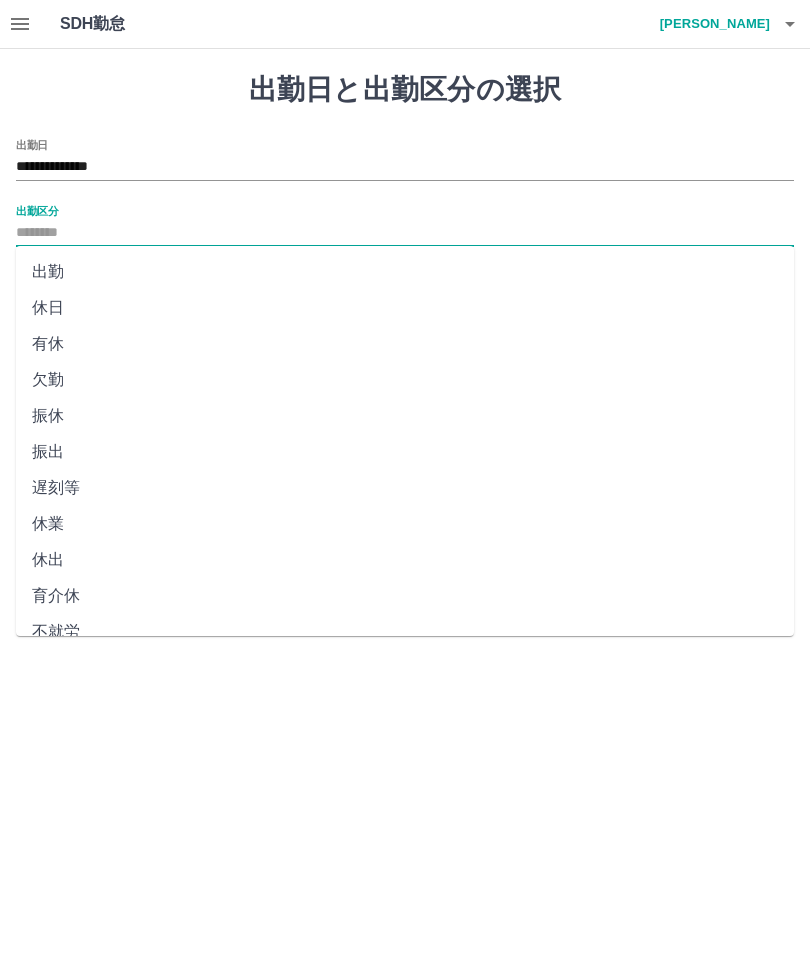 click on "出勤" at bounding box center (405, 272) 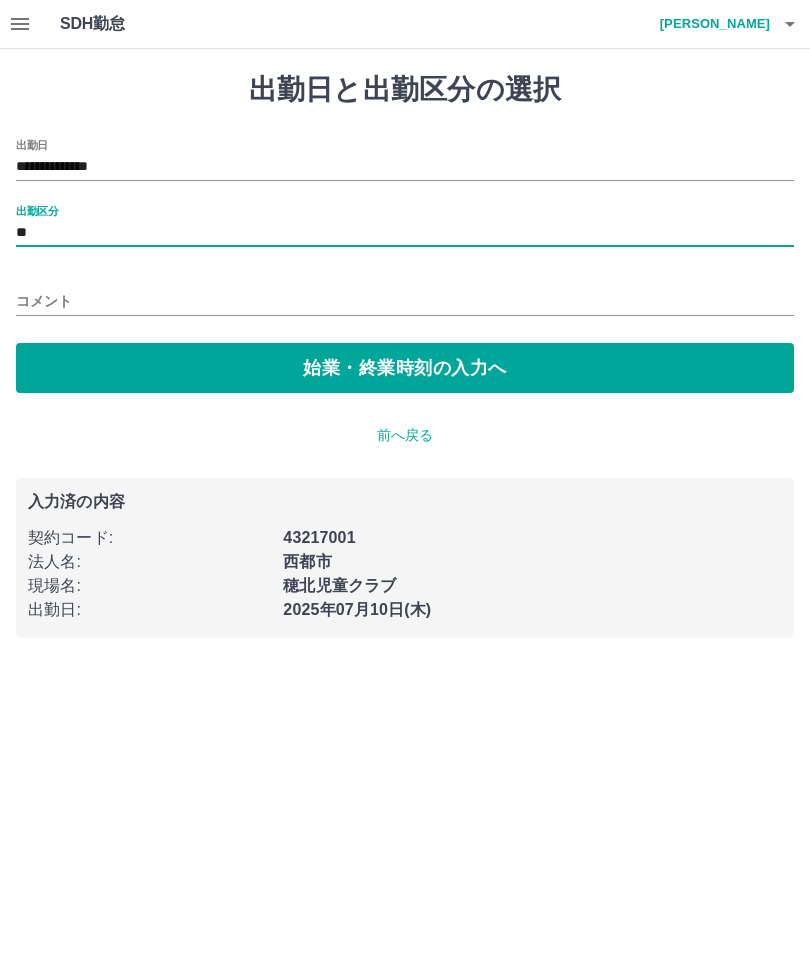 click on "始業・終業時刻の入力へ" at bounding box center (405, 368) 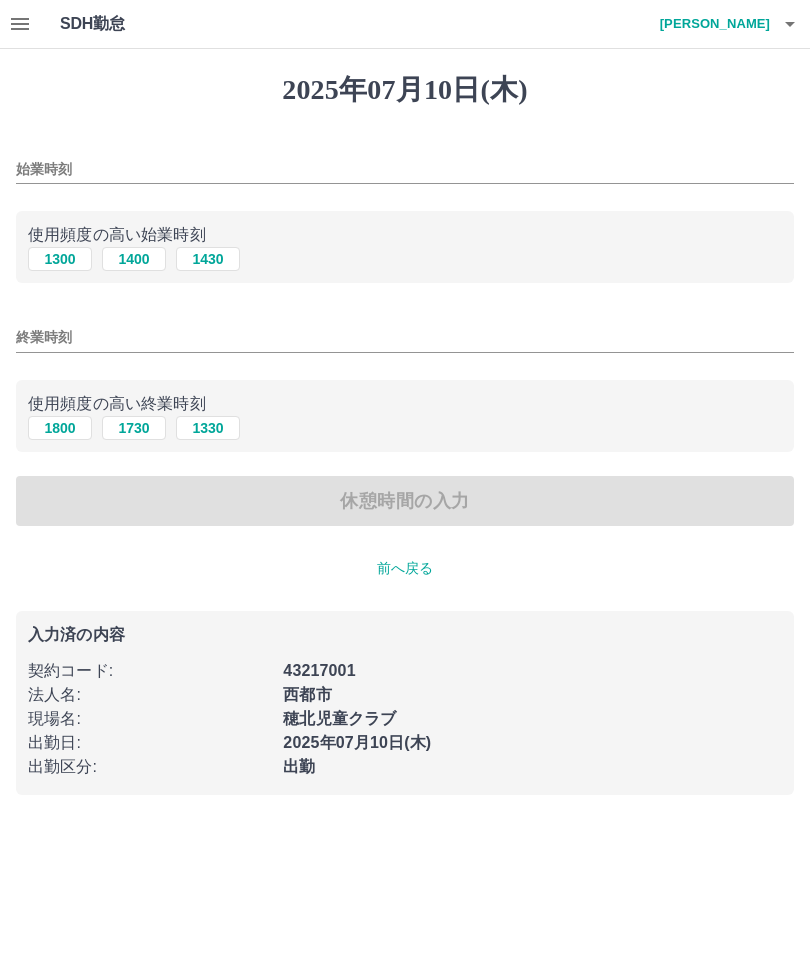 click on "始業時刻" at bounding box center [405, 169] 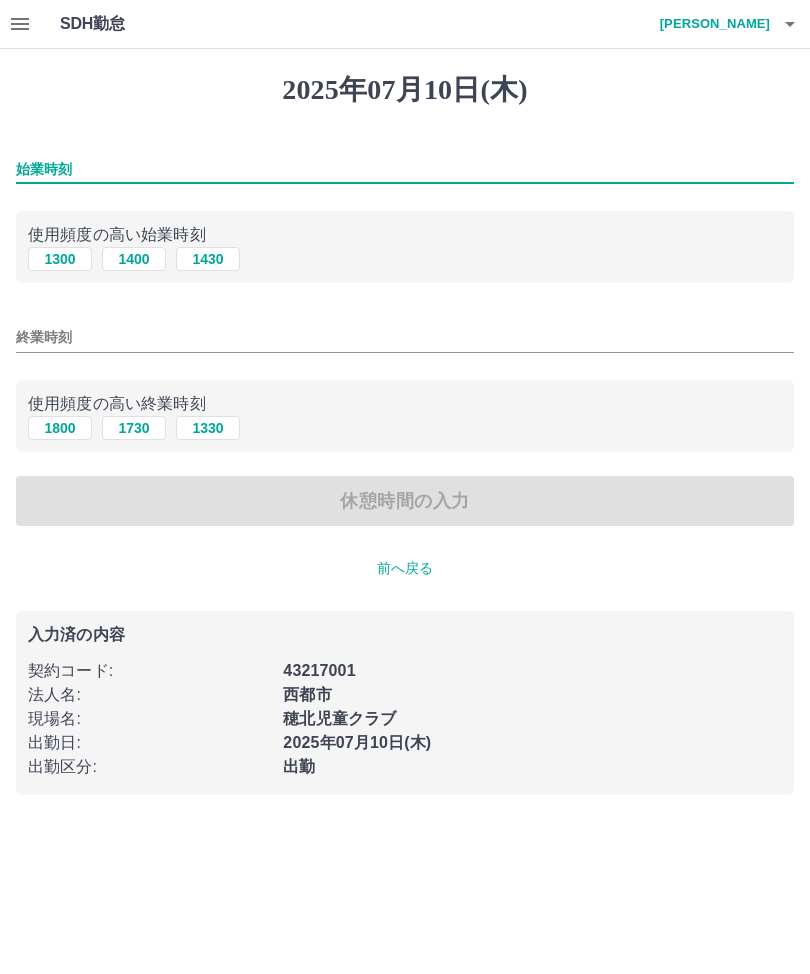 click on "1400" at bounding box center [134, 259] 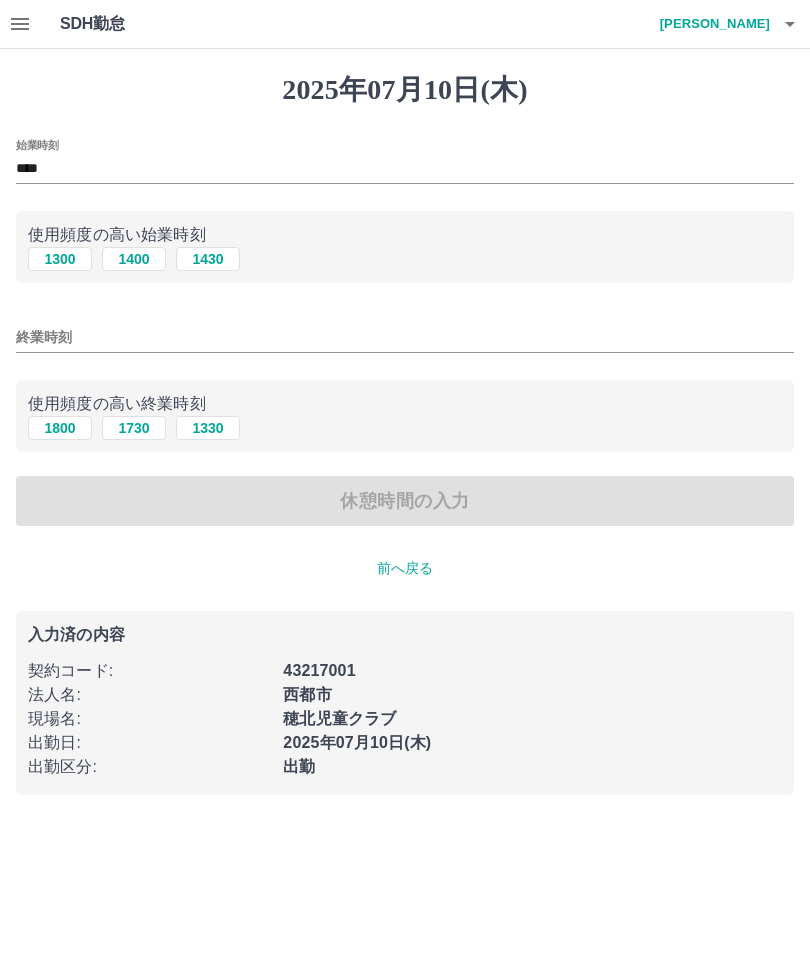 click on "終業時刻" at bounding box center (405, 337) 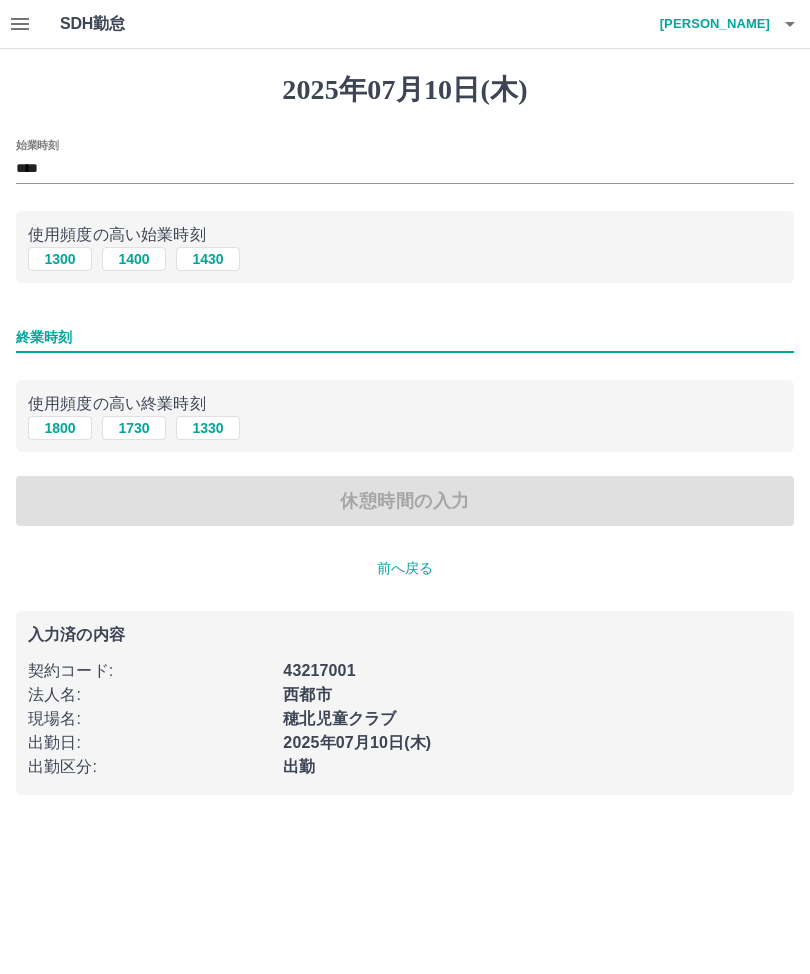 click on "1800" at bounding box center [60, 428] 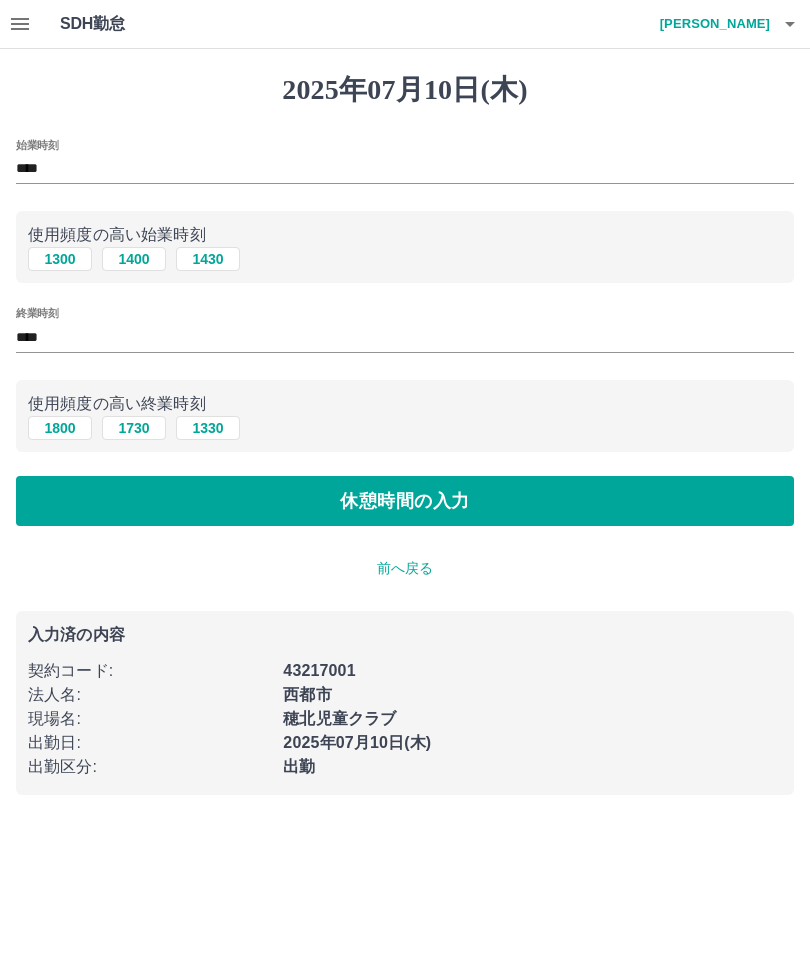 click on "休憩時間の入力" at bounding box center [405, 501] 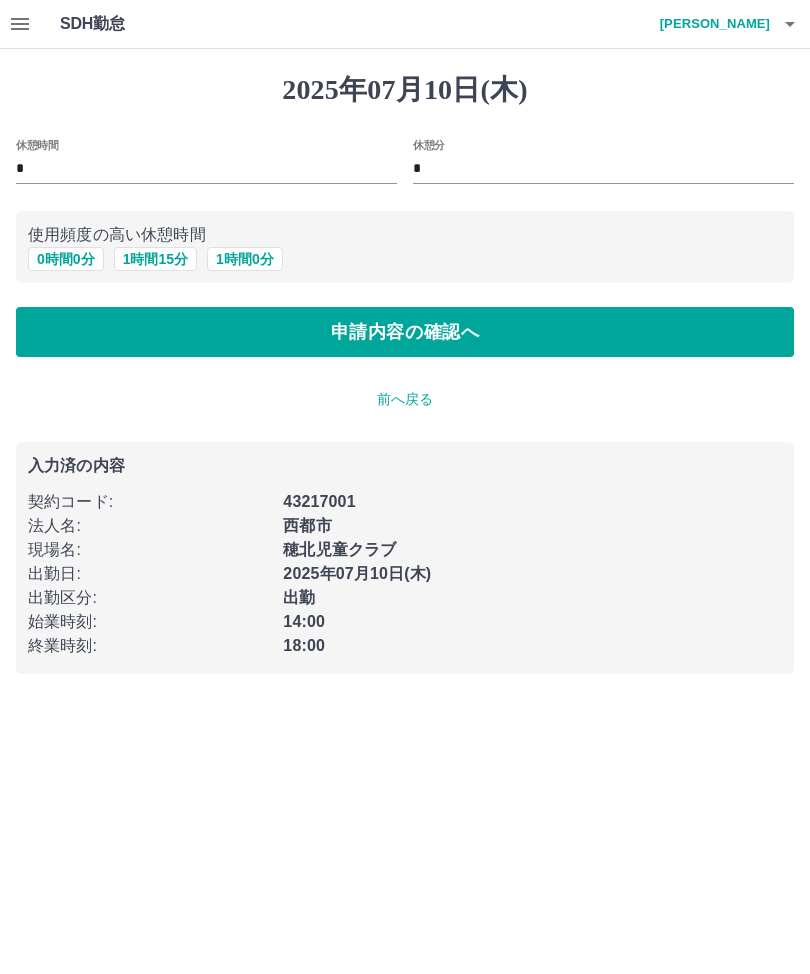 click on "*" at bounding box center [206, 169] 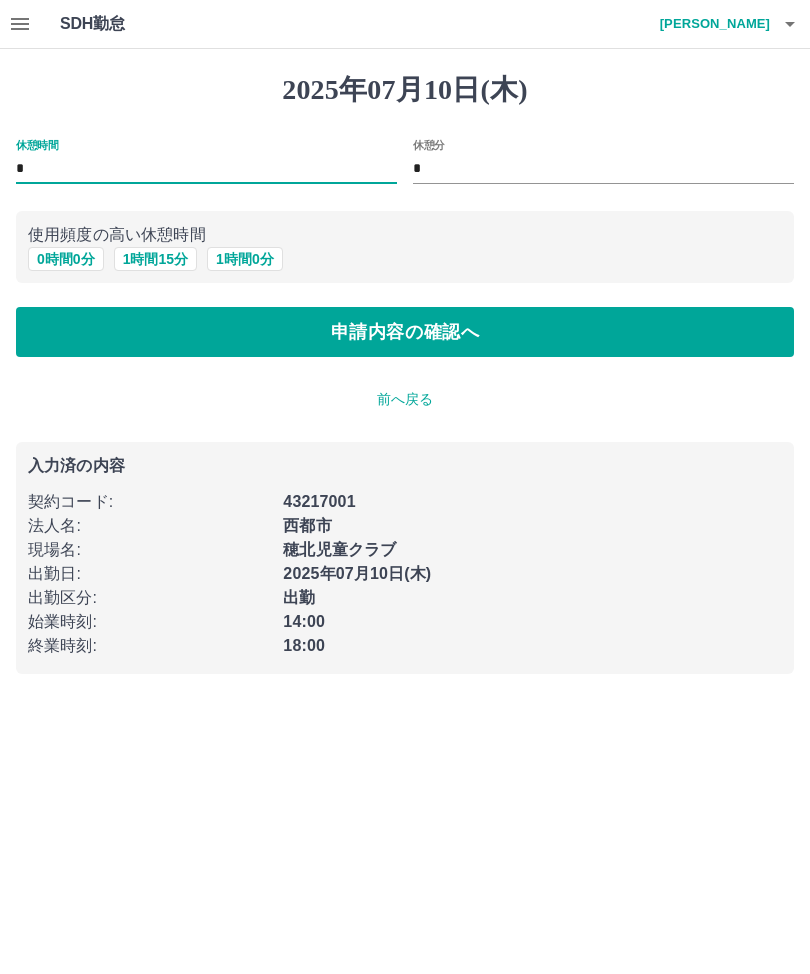 click on "0 時間 0 分" at bounding box center [66, 259] 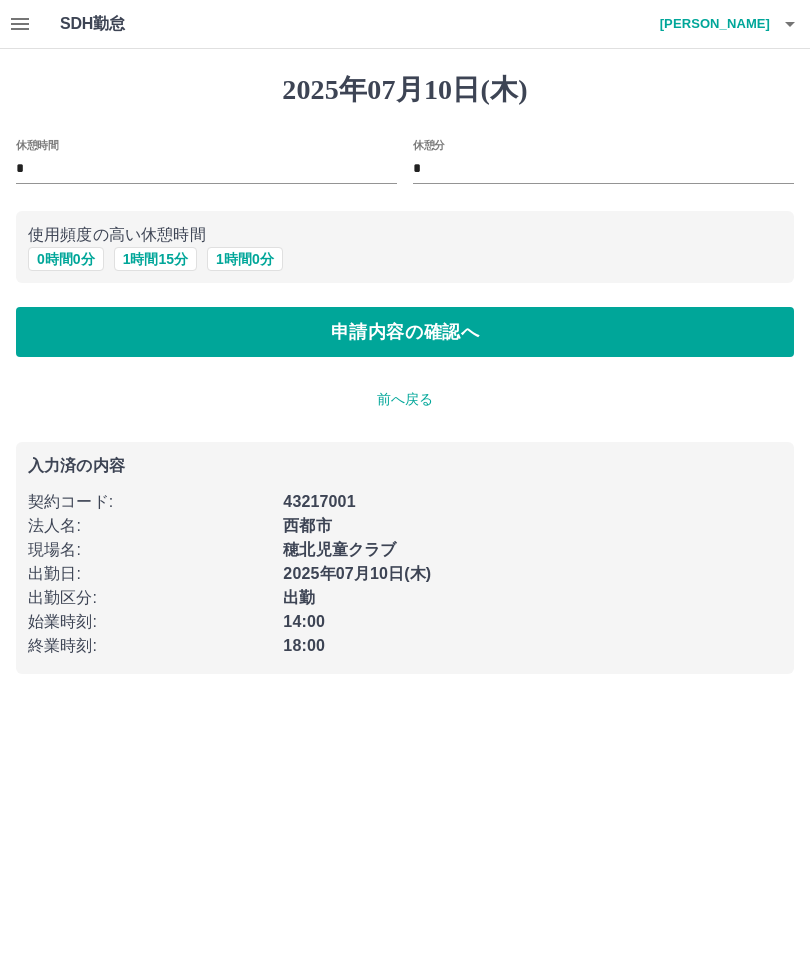 click on "申請内容の確認へ" at bounding box center (405, 332) 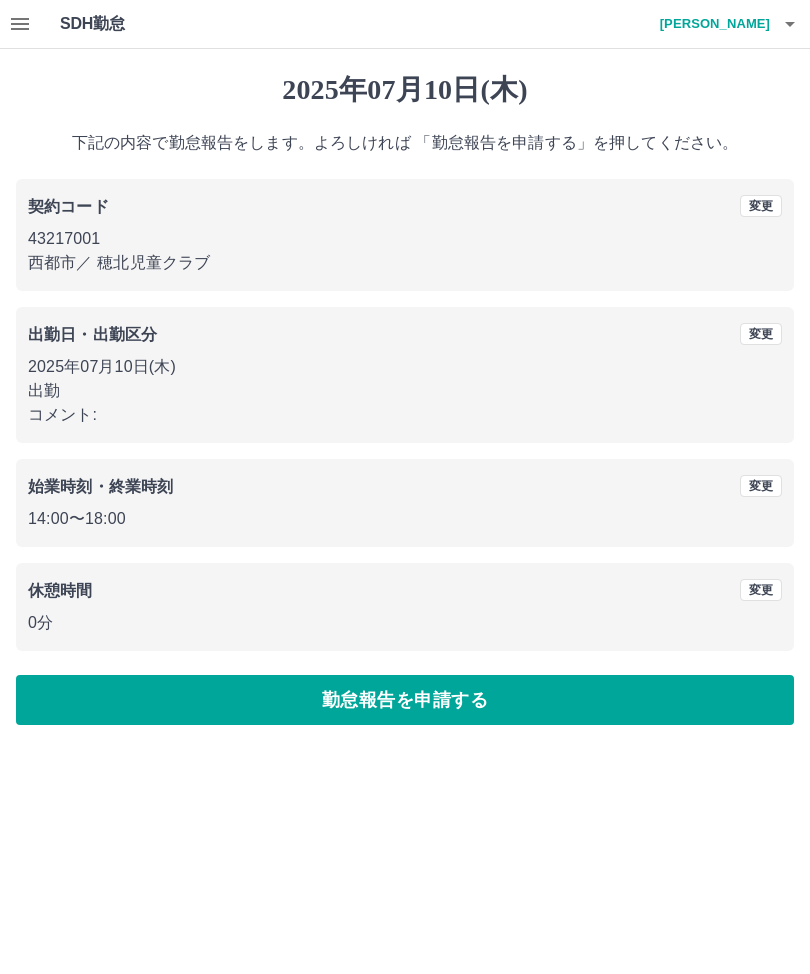 click on "勤怠報告を申請する" at bounding box center [405, 700] 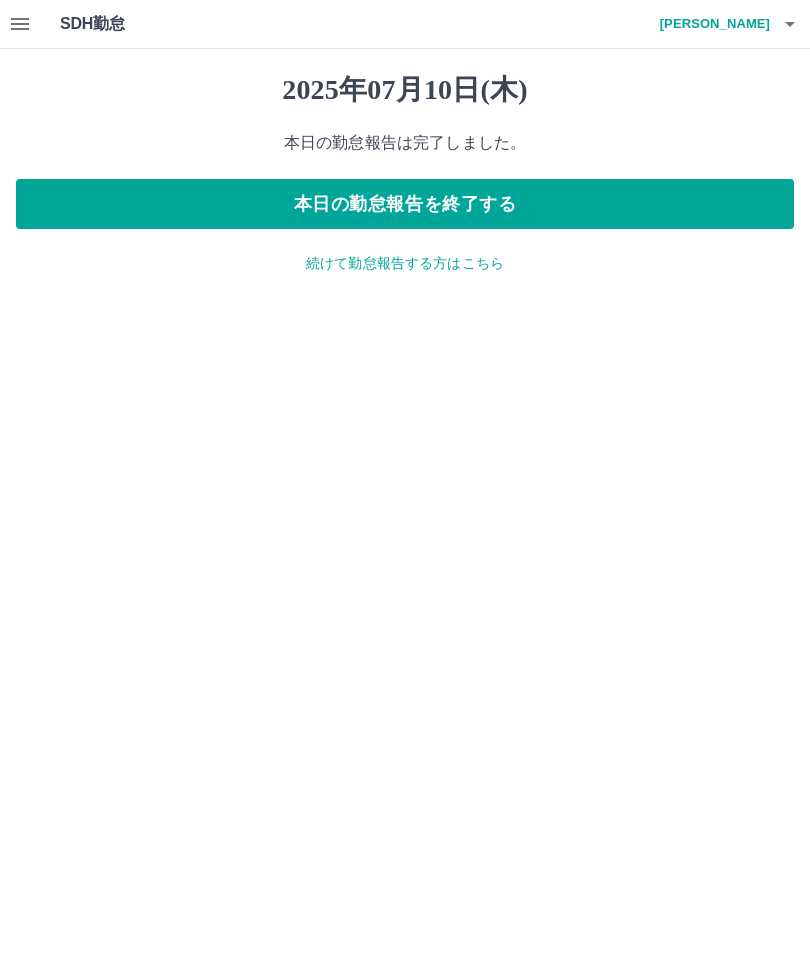 click on "本日の勤怠報告を終了する" at bounding box center [405, 204] 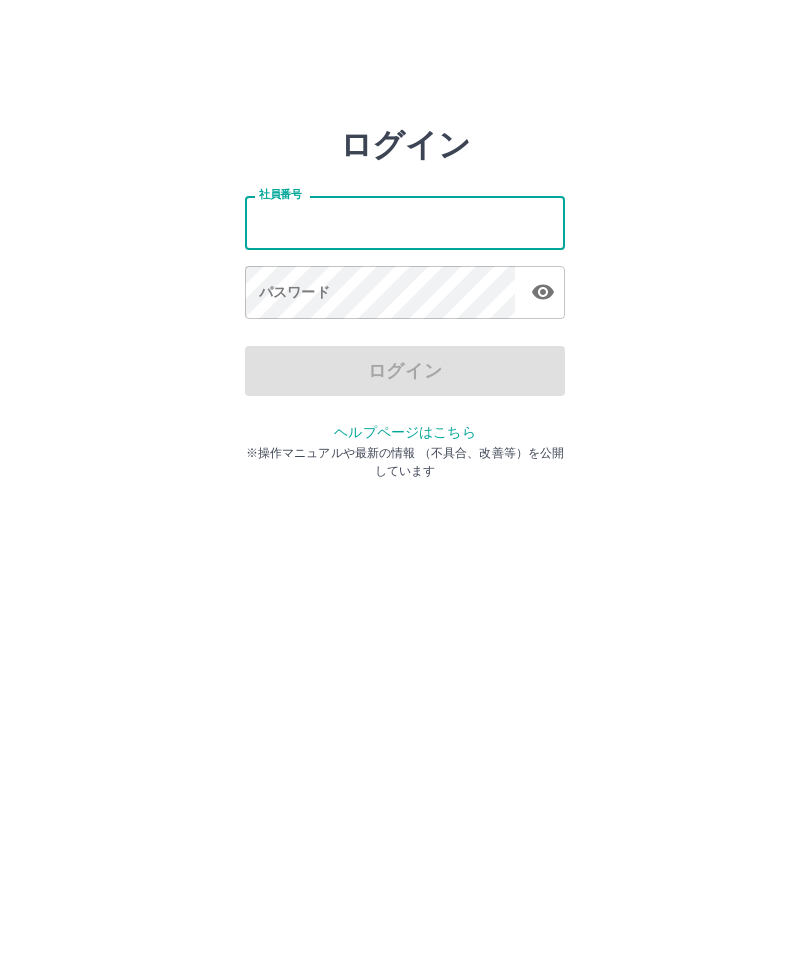 scroll, scrollTop: 0, scrollLeft: 0, axis: both 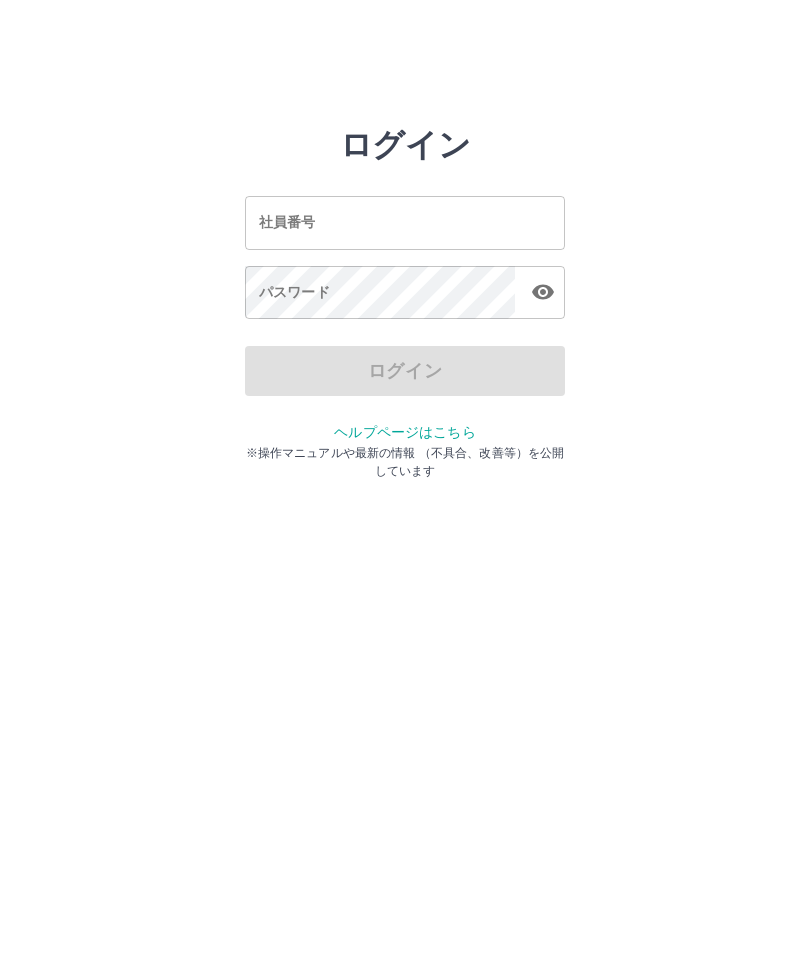 click on "ログイン 社員番号 社員番号 パスワード パスワード ログイン ヘルプページはこちら ※操作マニュアルや最新の情報 （不具合、改善等）を公開しています" at bounding box center (405, 223) 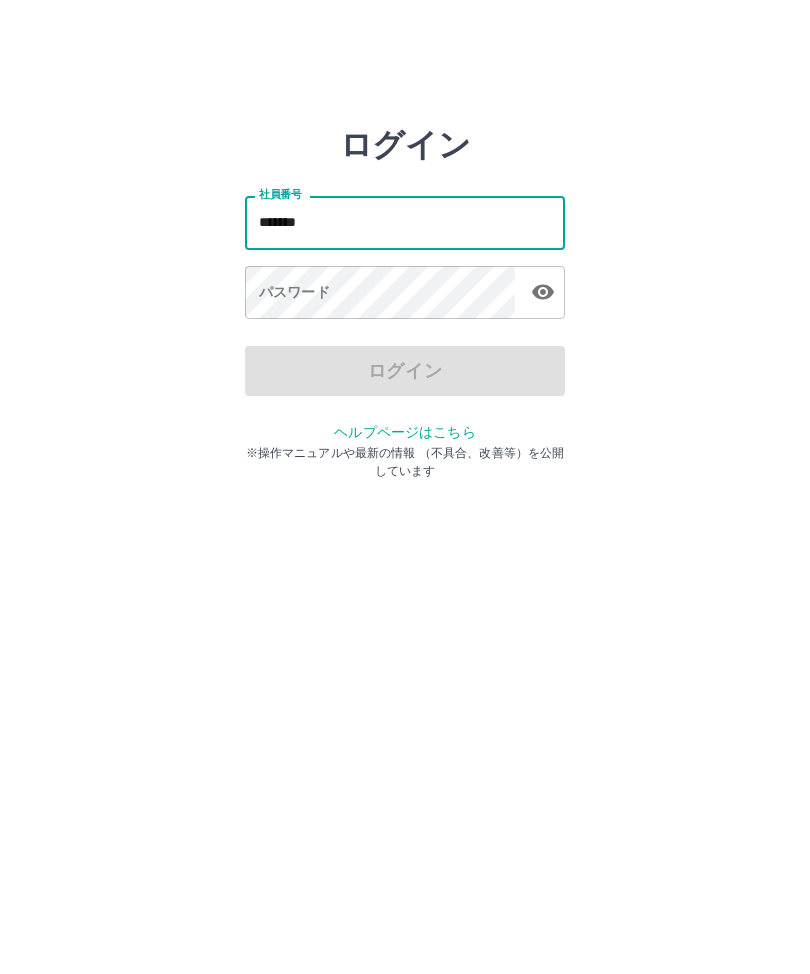 type on "*******" 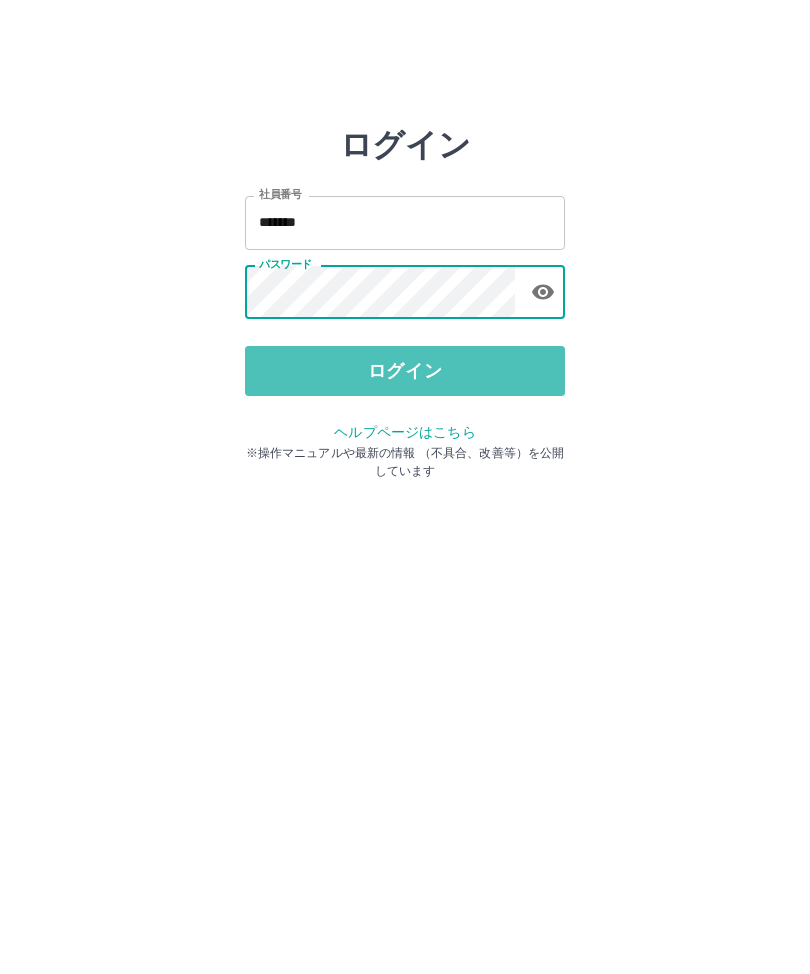 click on "ログイン" at bounding box center [405, 371] 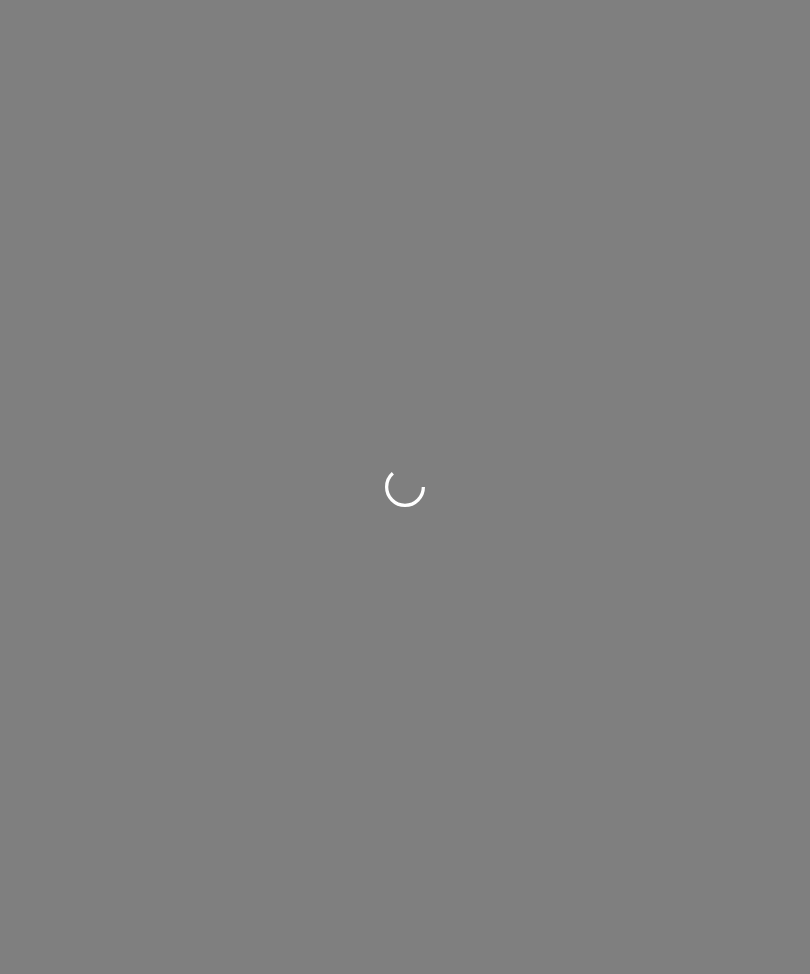 scroll, scrollTop: 0, scrollLeft: 0, axis: both 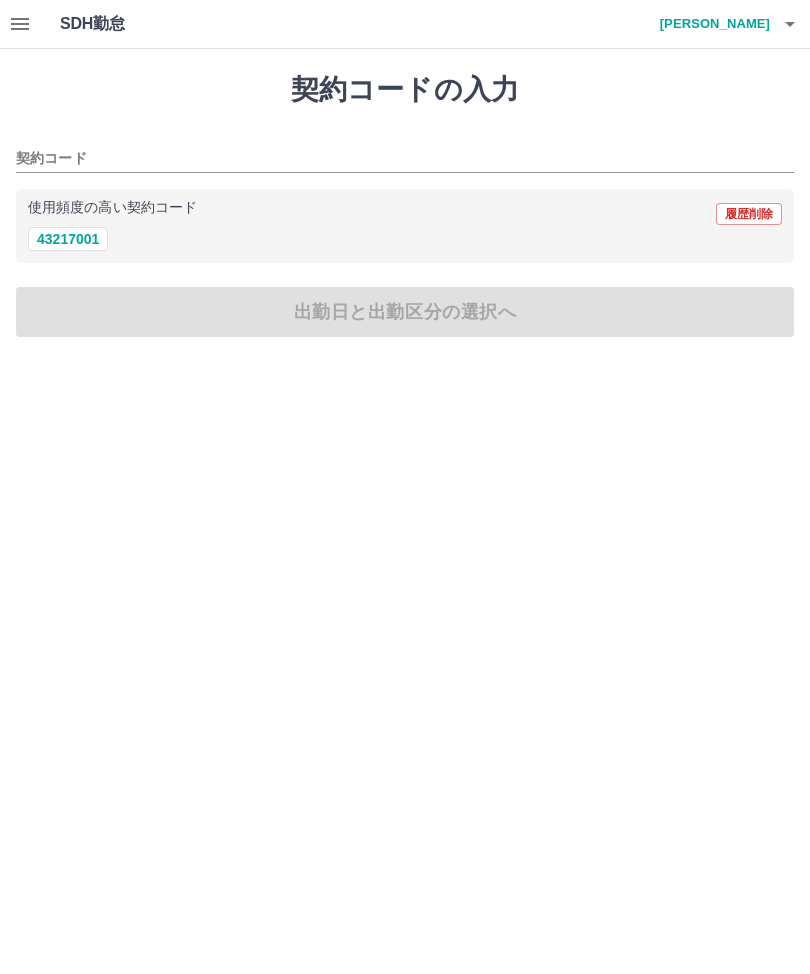 click on "43217001" at bounding box center (68, 239) 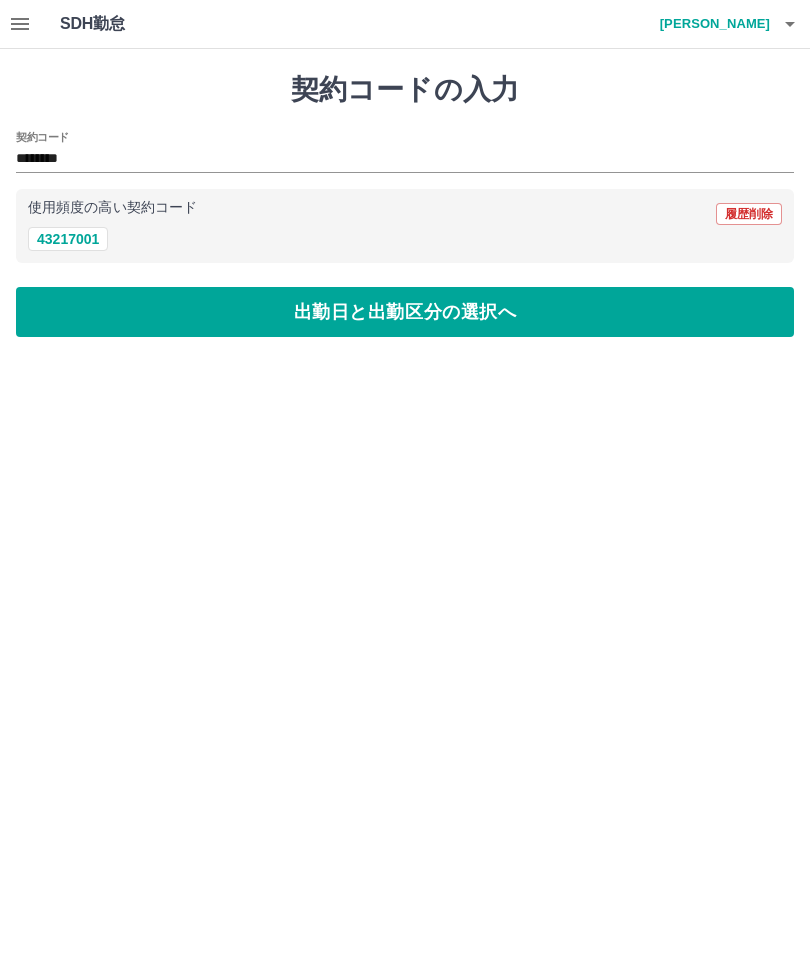 click on "出勤日と出勤区分の選択へ" at bounding box center (405, 312) 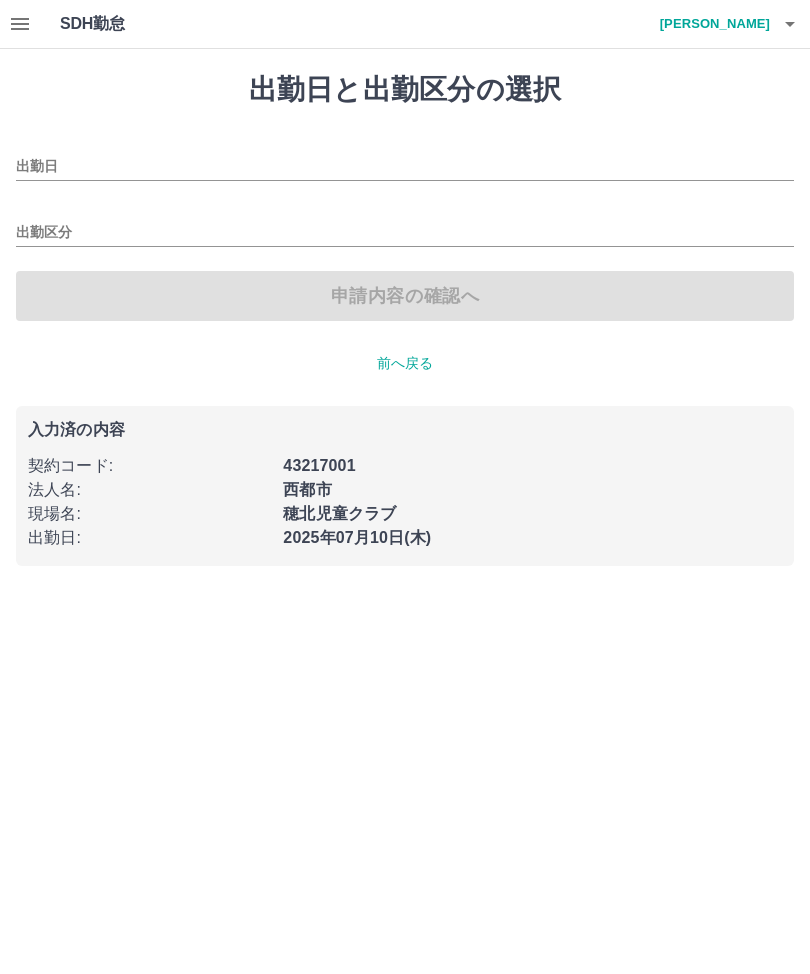 type on "**********" 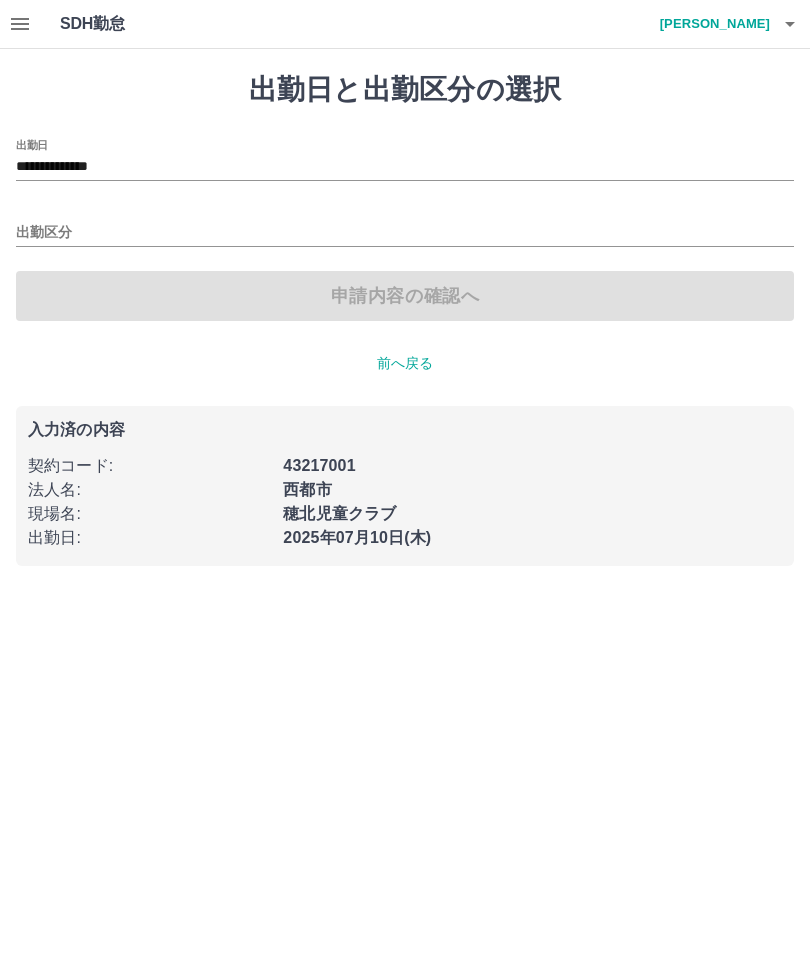 click on "出勤区分" at bounding box center [405, 233] 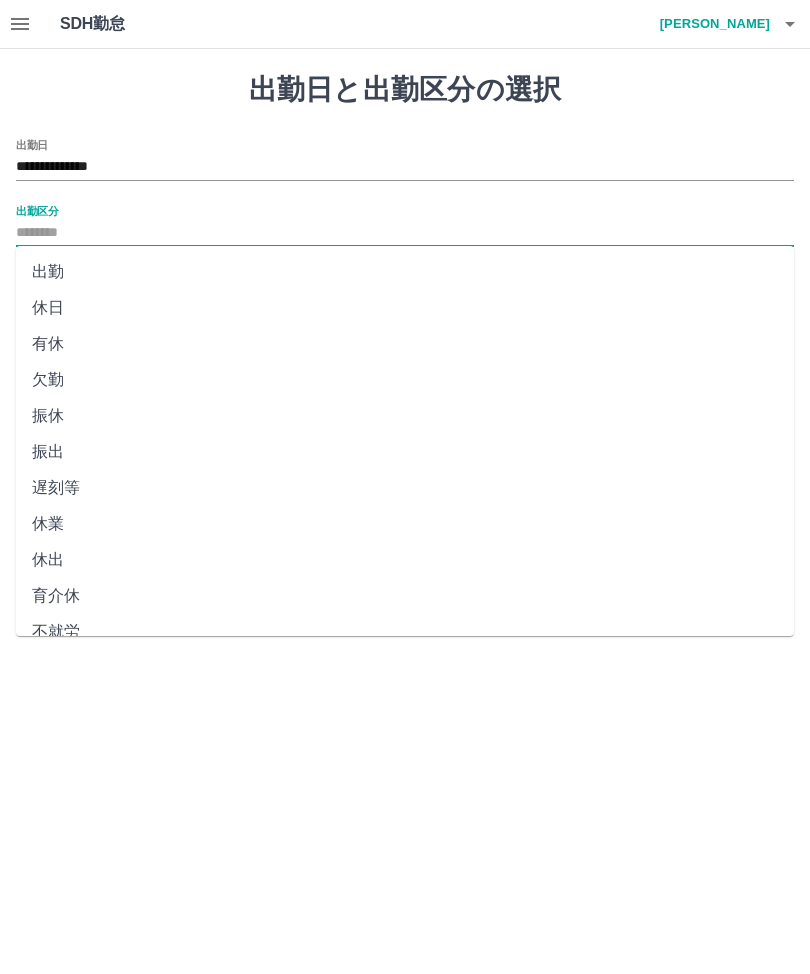 click on "出勤" at bounding box center [405, 272] 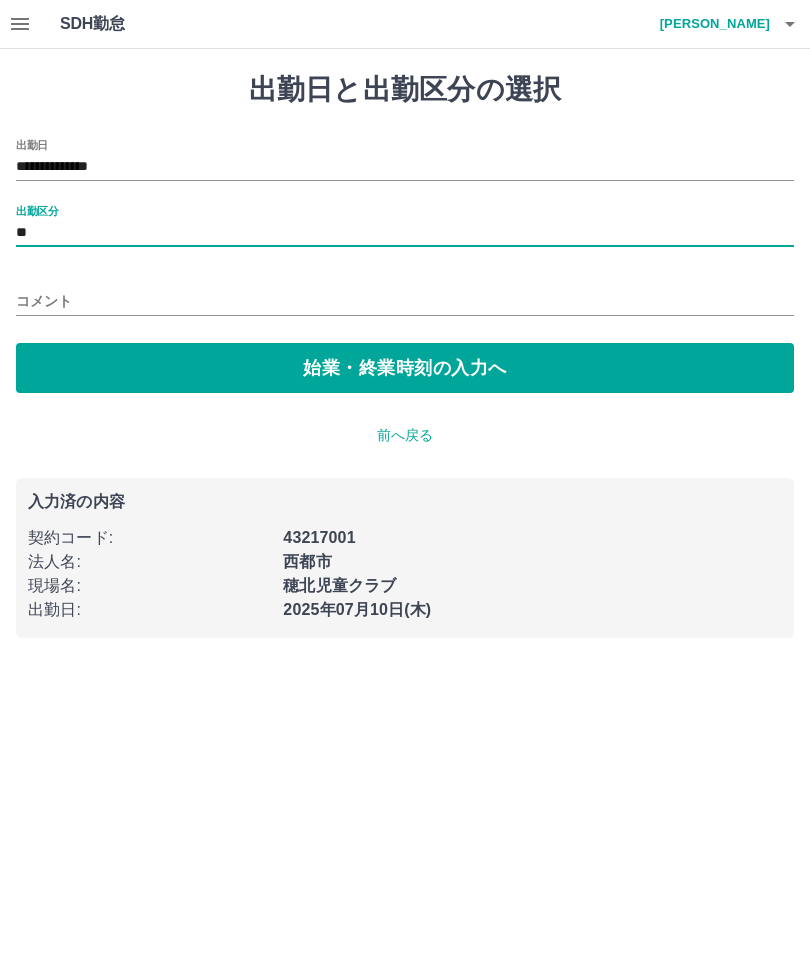 click on "始業・終業時刻の入力へ" at bounding box center [405, 368] 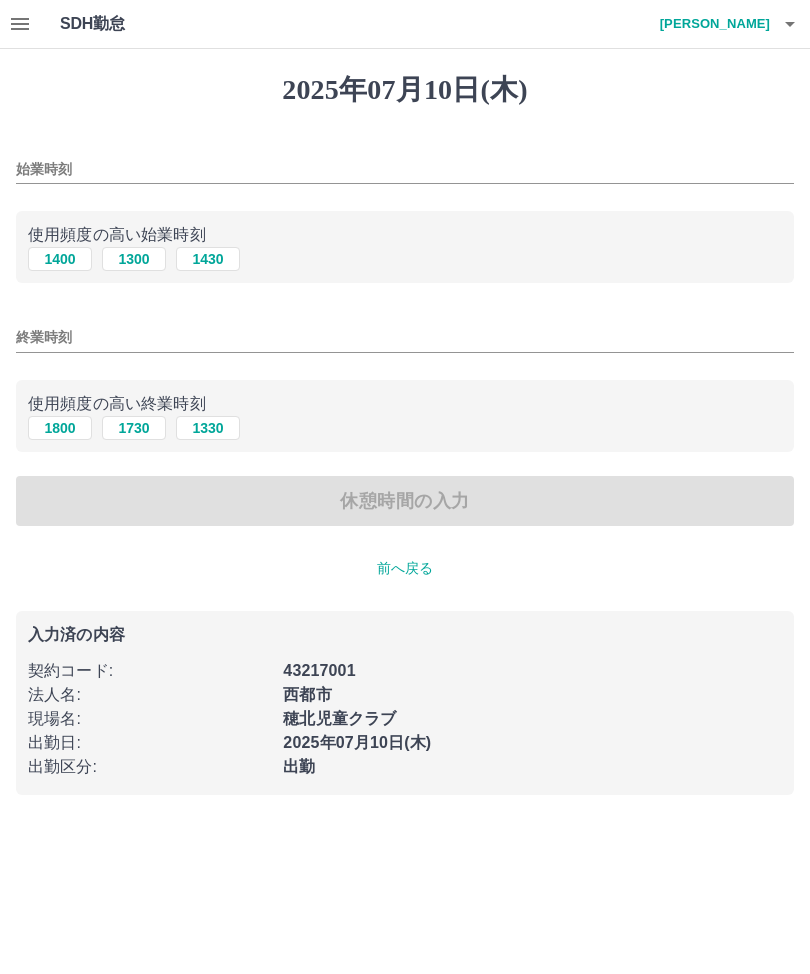 click on "1400" at bounding box center [60, 259] 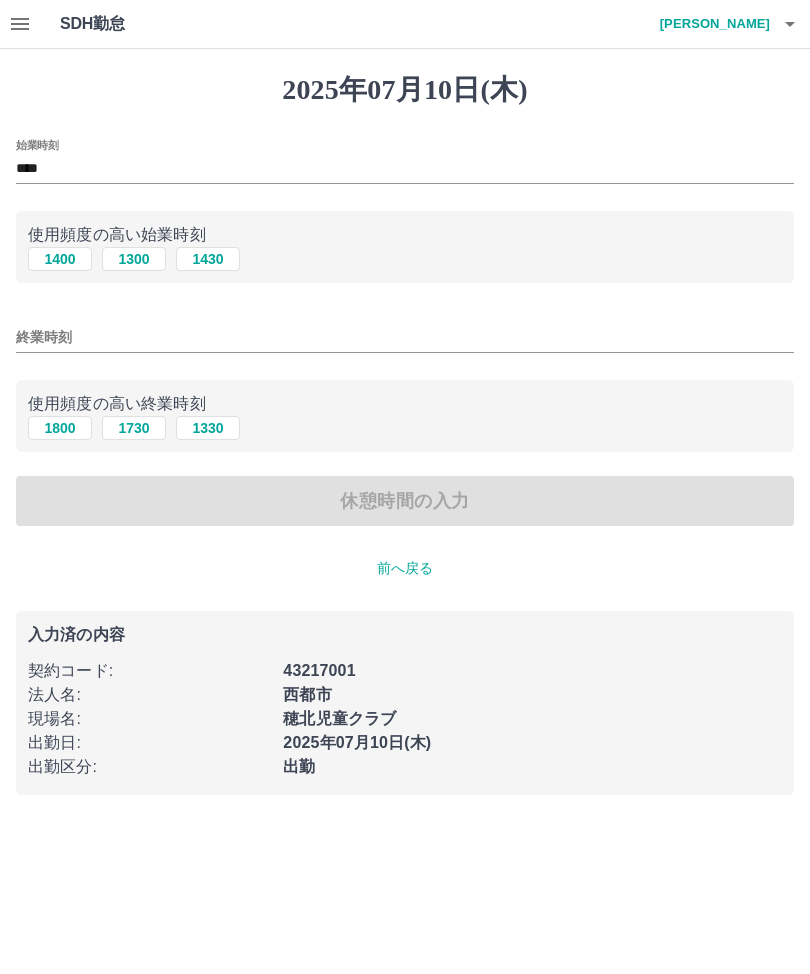 click on "1800" at bounding box center [60, 428] 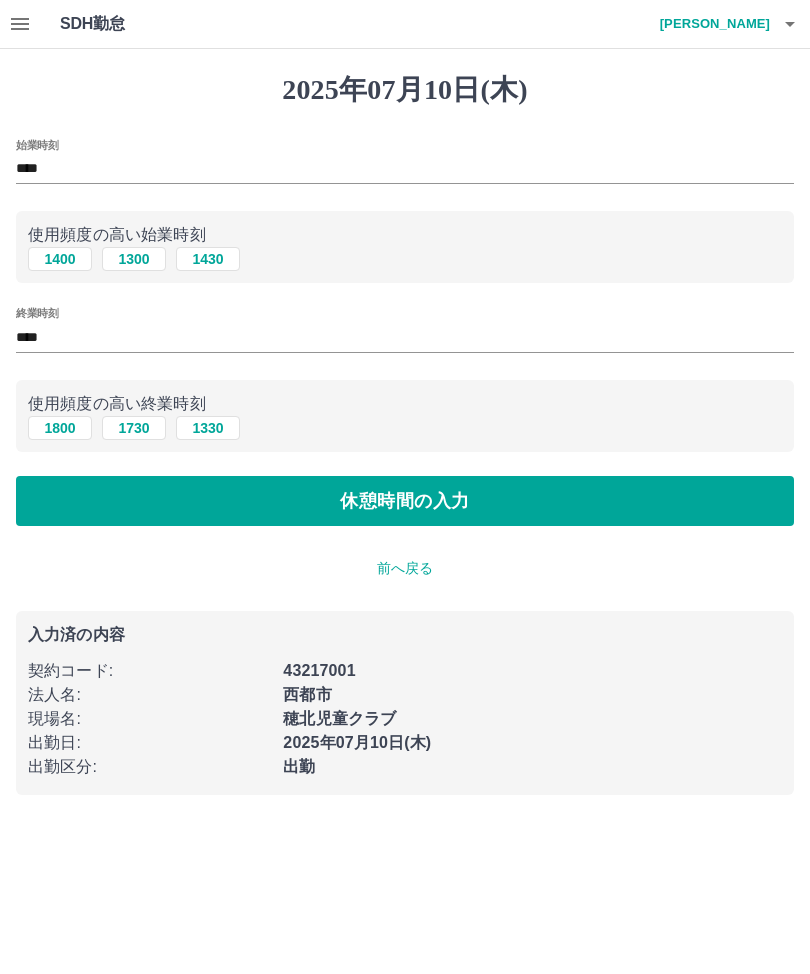 click on "休憩時間の入力" at bounding box center (405, 501) 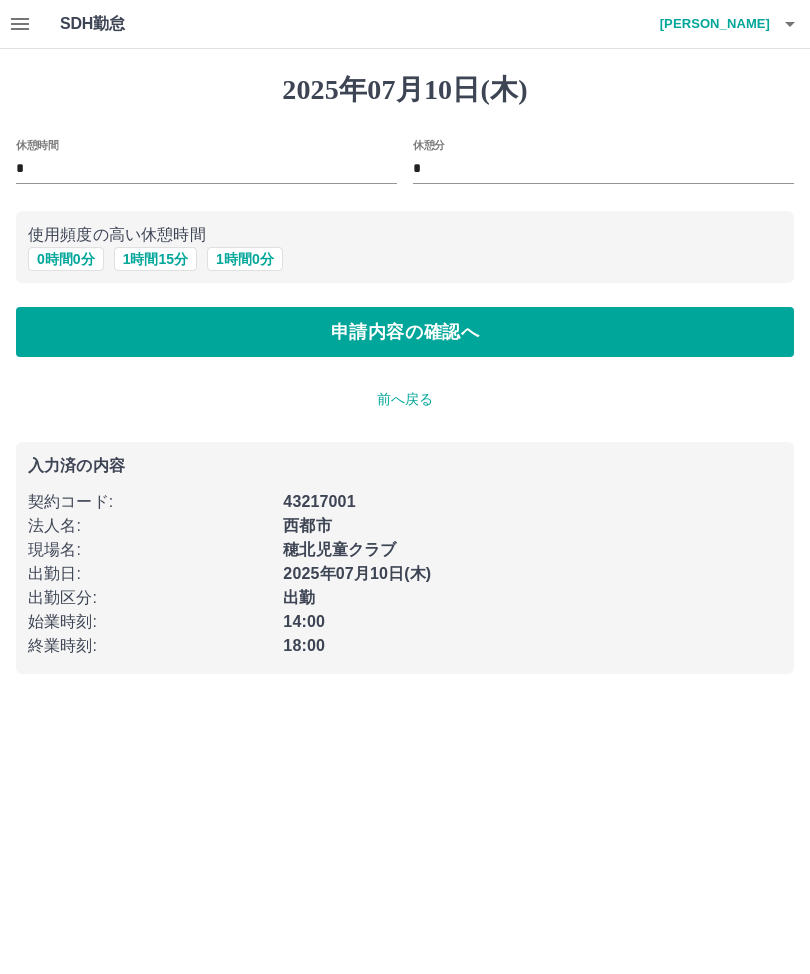 click on "0 時間 0 分" at bounding box center [66, 259] 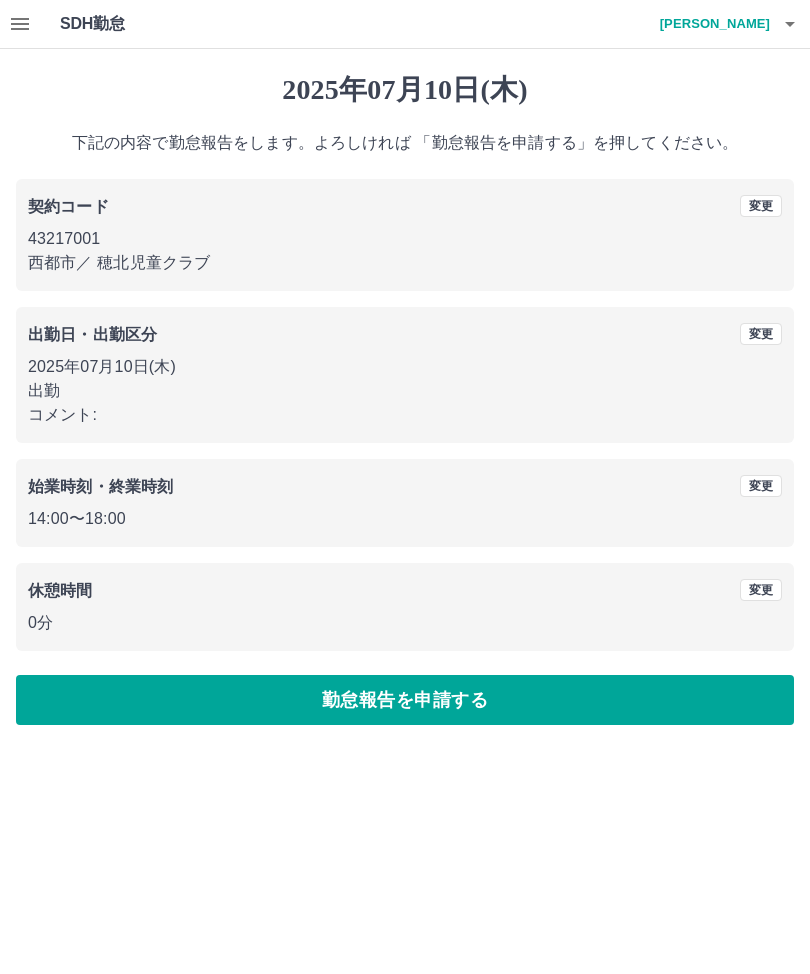 click on "勤怠報告を申請する" at bounding box center (405, 700) 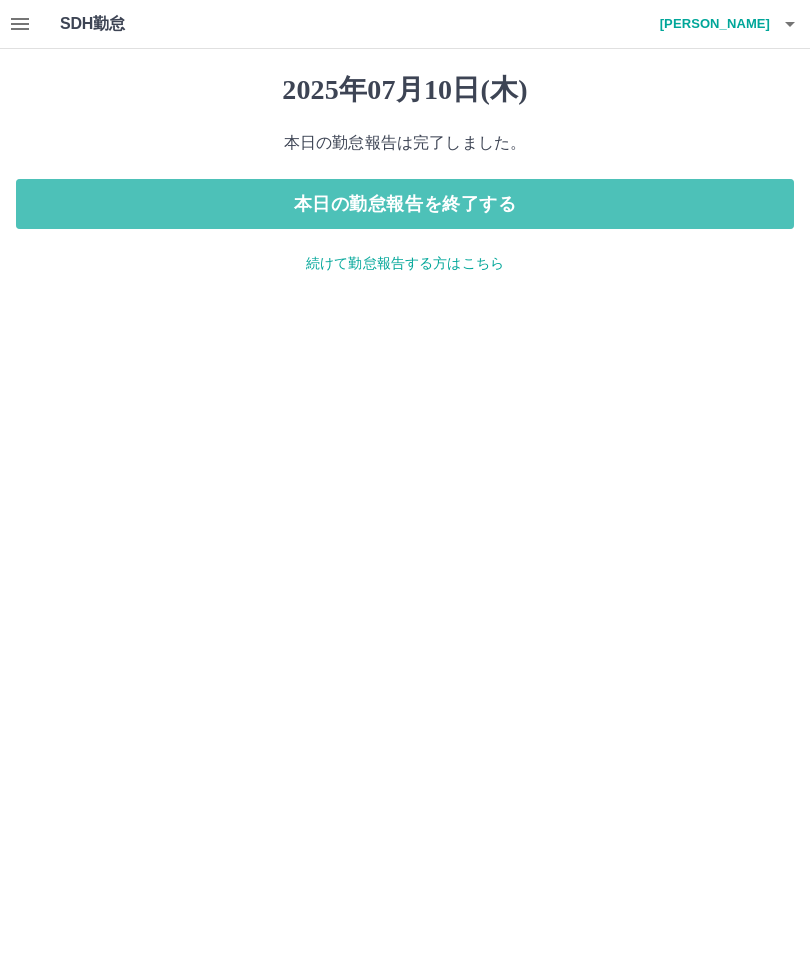 click on "本日の勤怠報告を終了する" at bounding box center [405, 204] 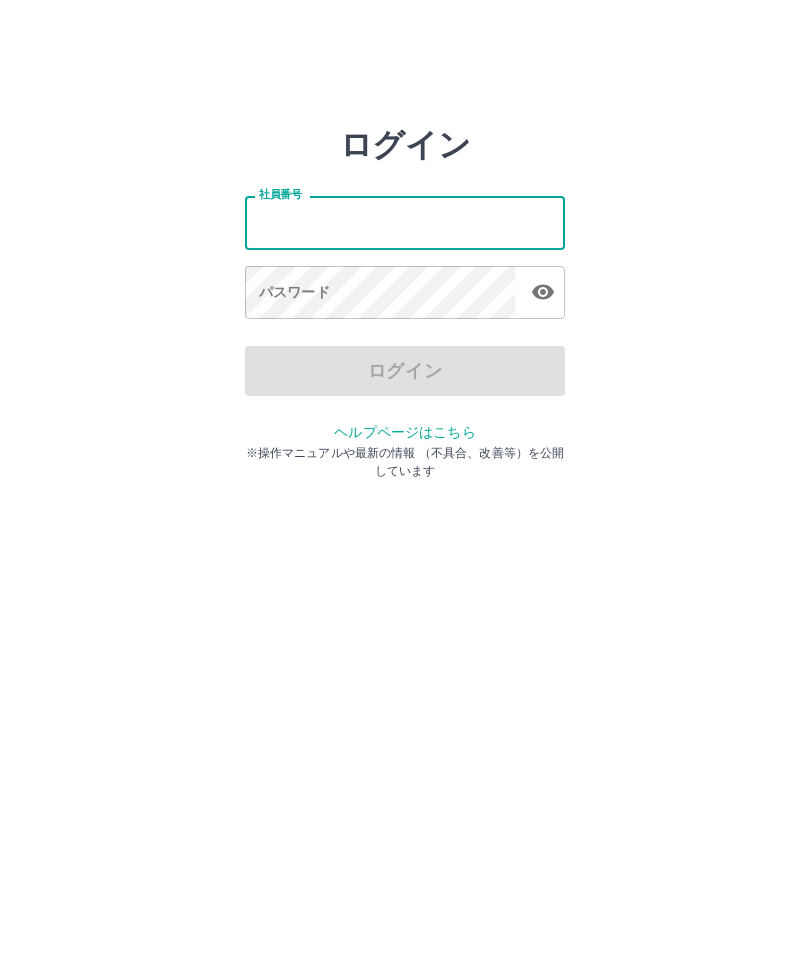 scroll, scrollTop: 0, scrollLeft: 0, axis: both 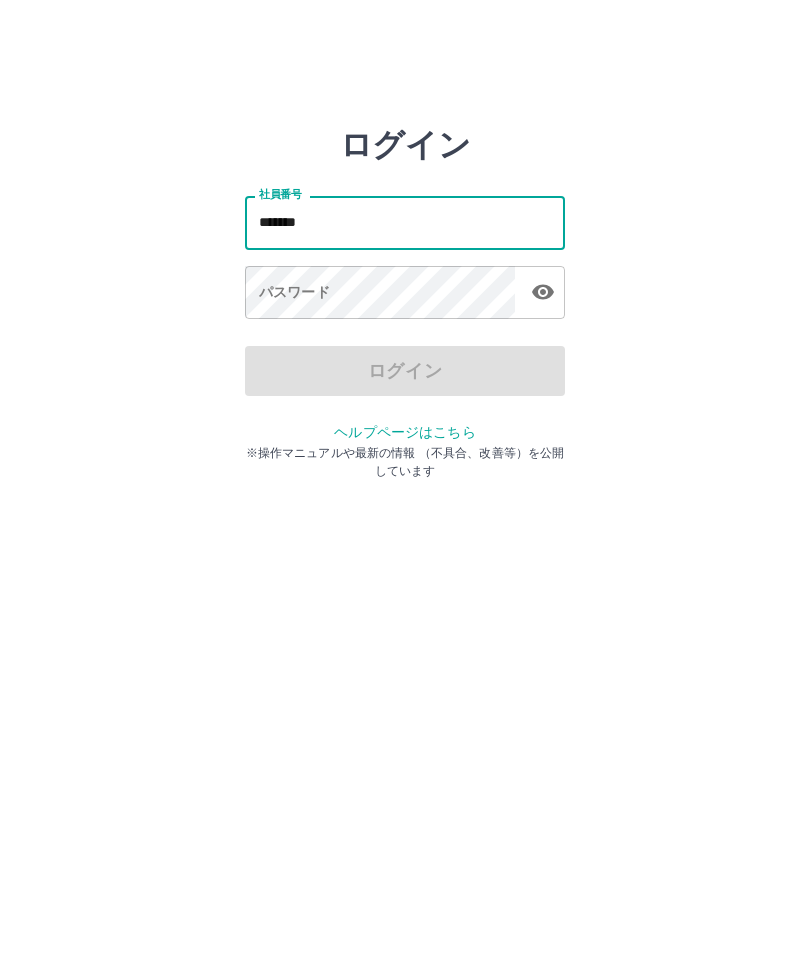 type on "*******" 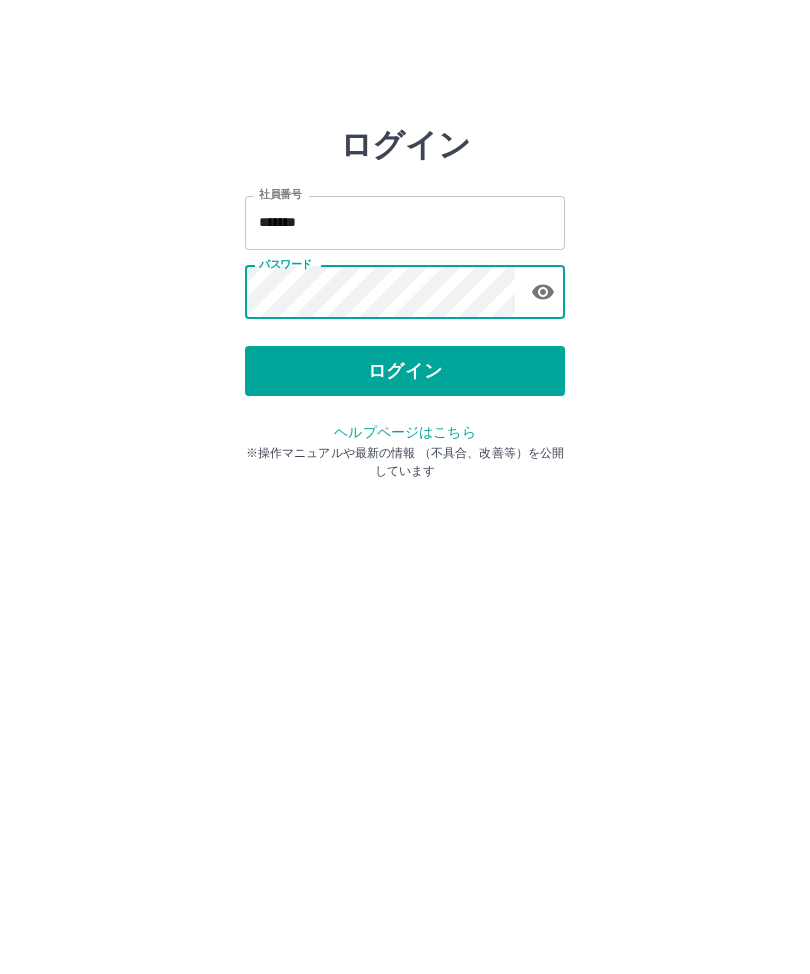 click on "ログイン" at bounding box center [405, 371] 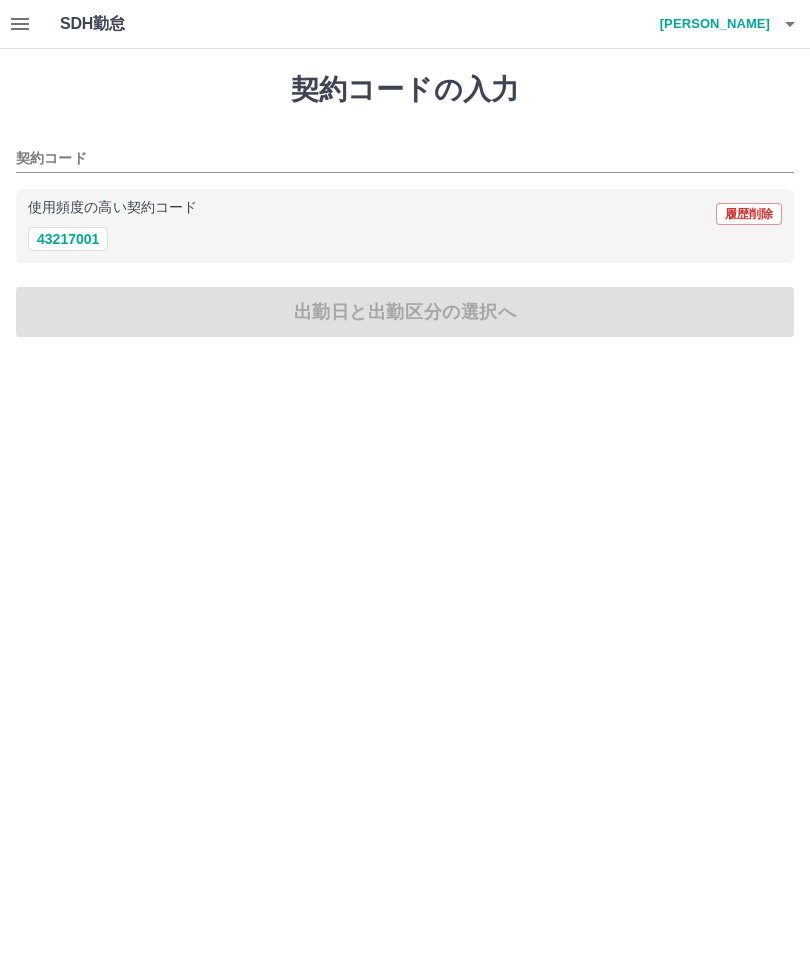 scroll, scrollTop: 0, scrollLeft: 0, axis: both 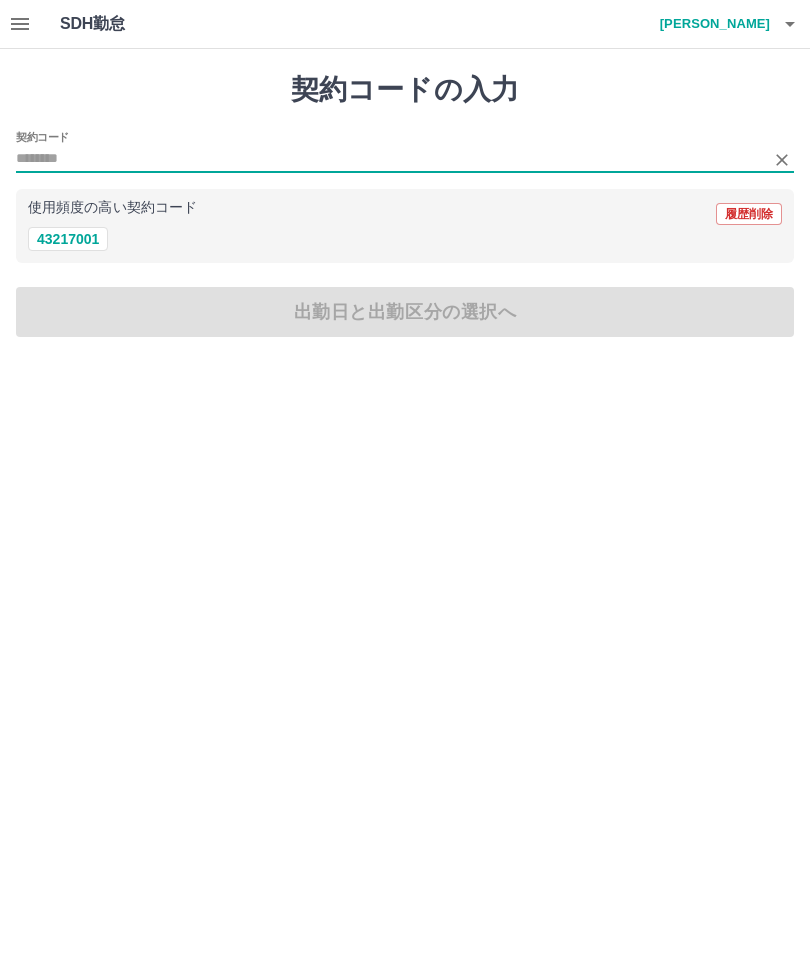 click on "43217001" at bounding box center (68, 239) 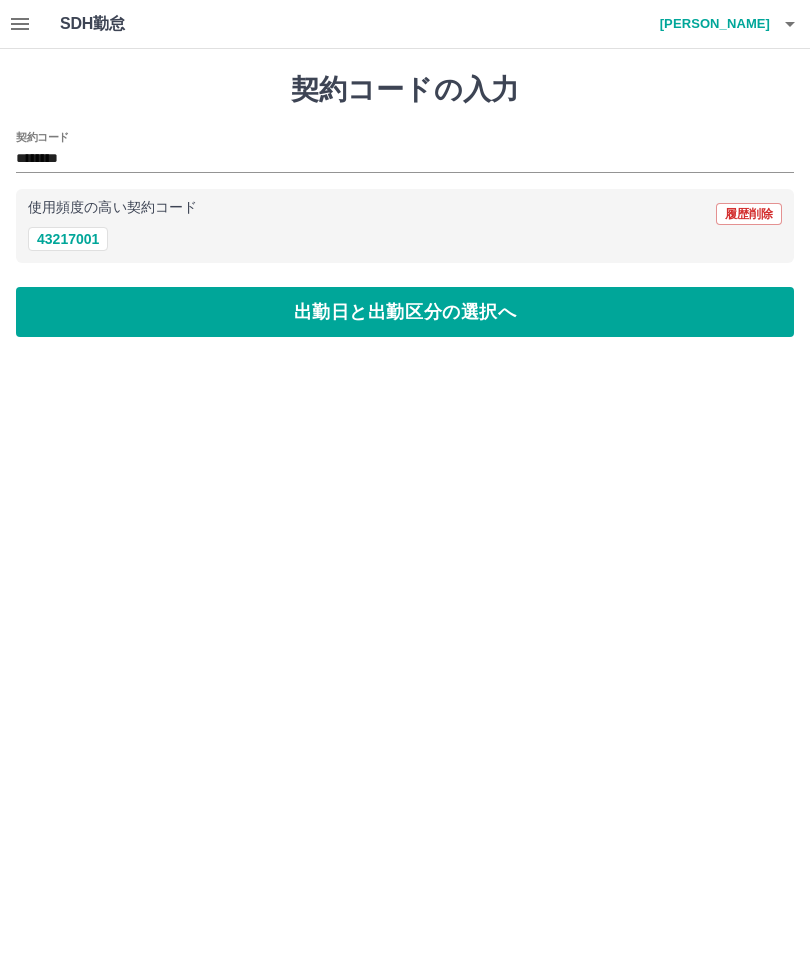 click on "出勤日と出勤区分の選択へ" at bounding box center (405, 312) 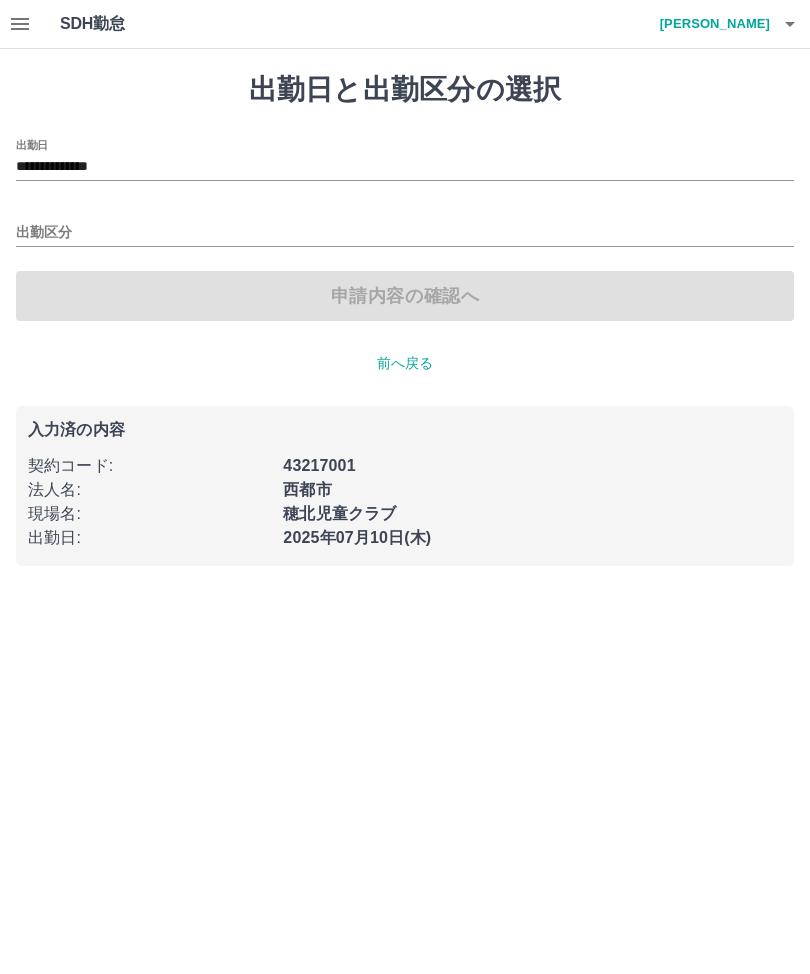click on "出勤区分" at bounding box center [405, 233] 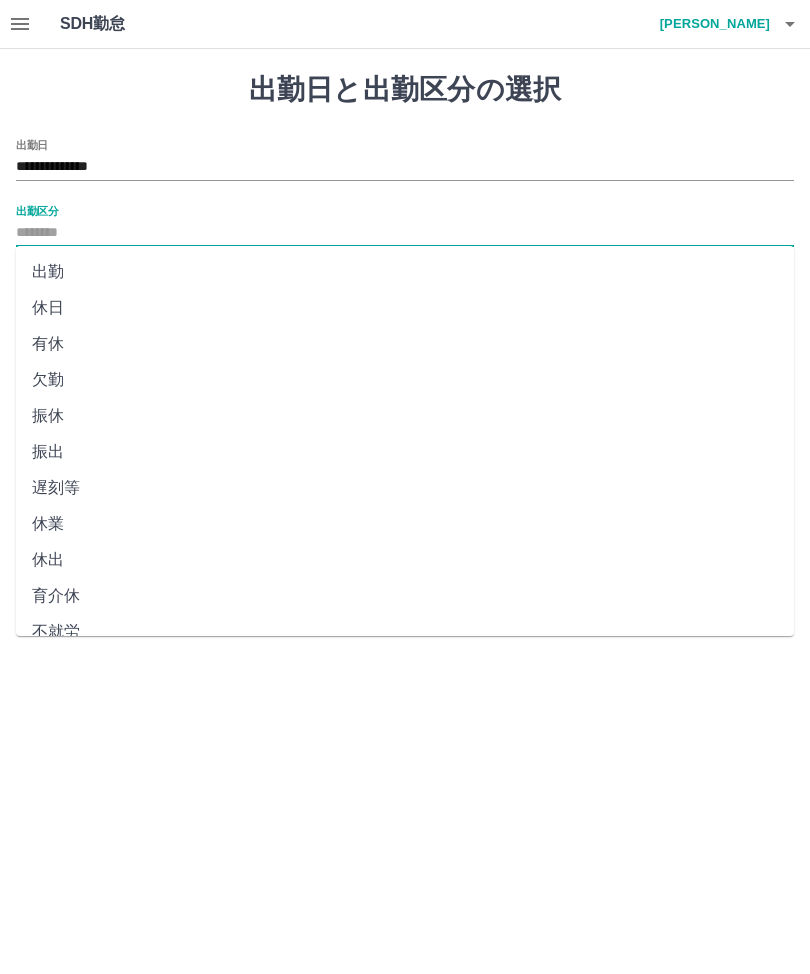 click on "出勤" at bounding box center (405, 272) 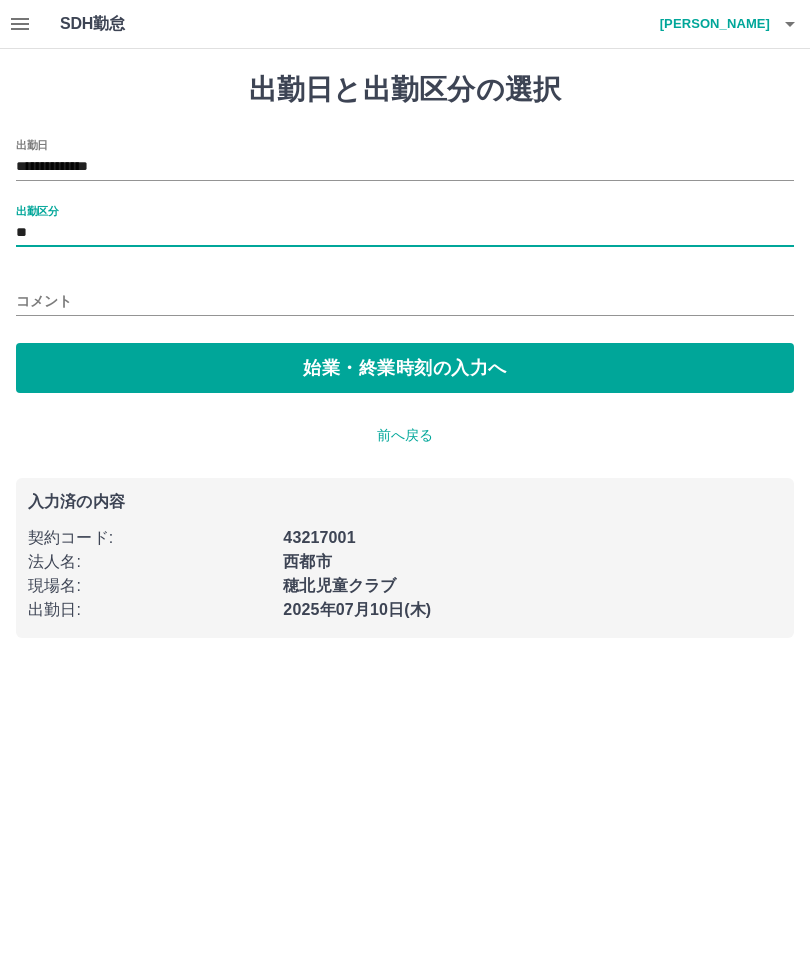 type on "**" 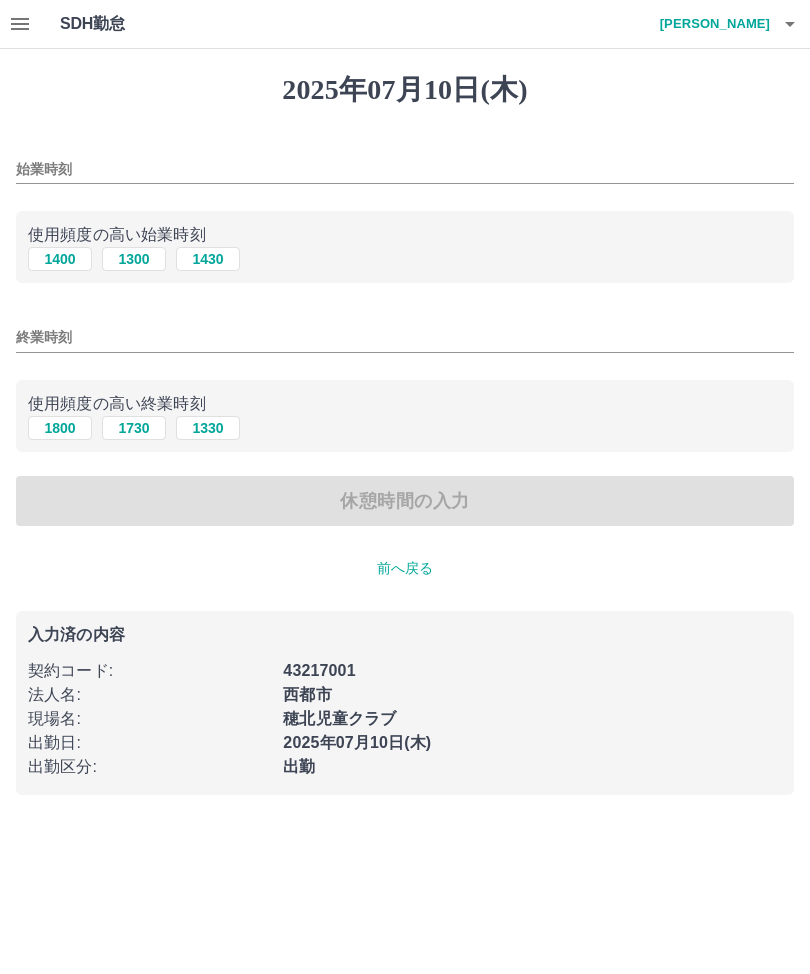 click on "始業時刻" at bounding box center [405, 169] 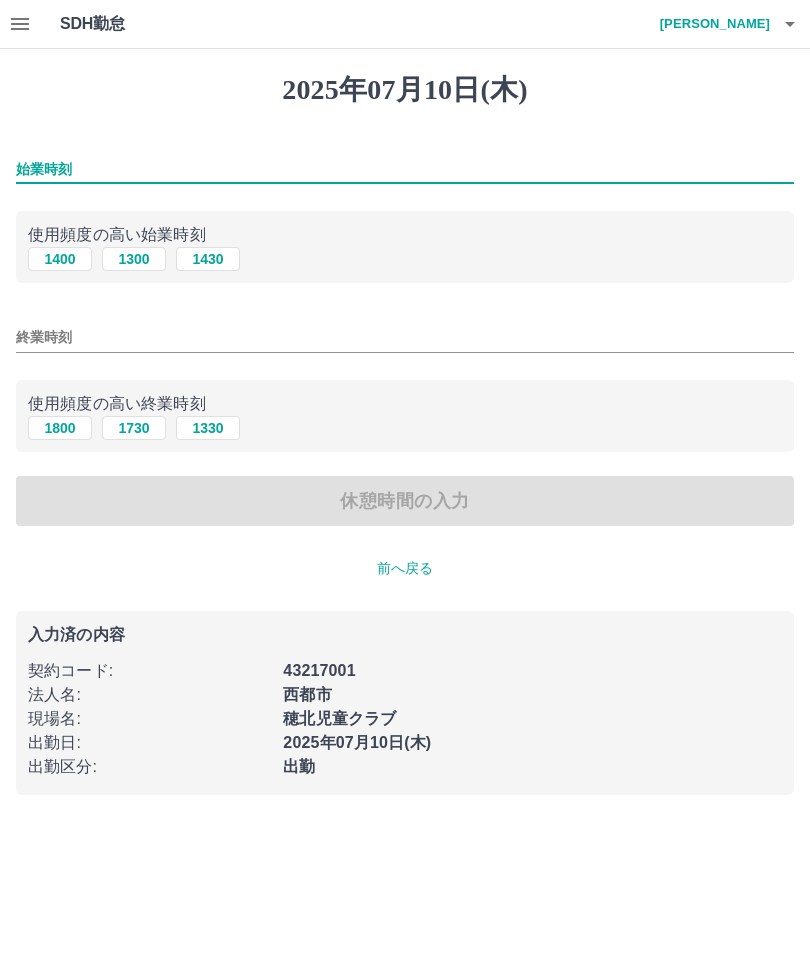 click on "1400" at bounding box center [60, 259] 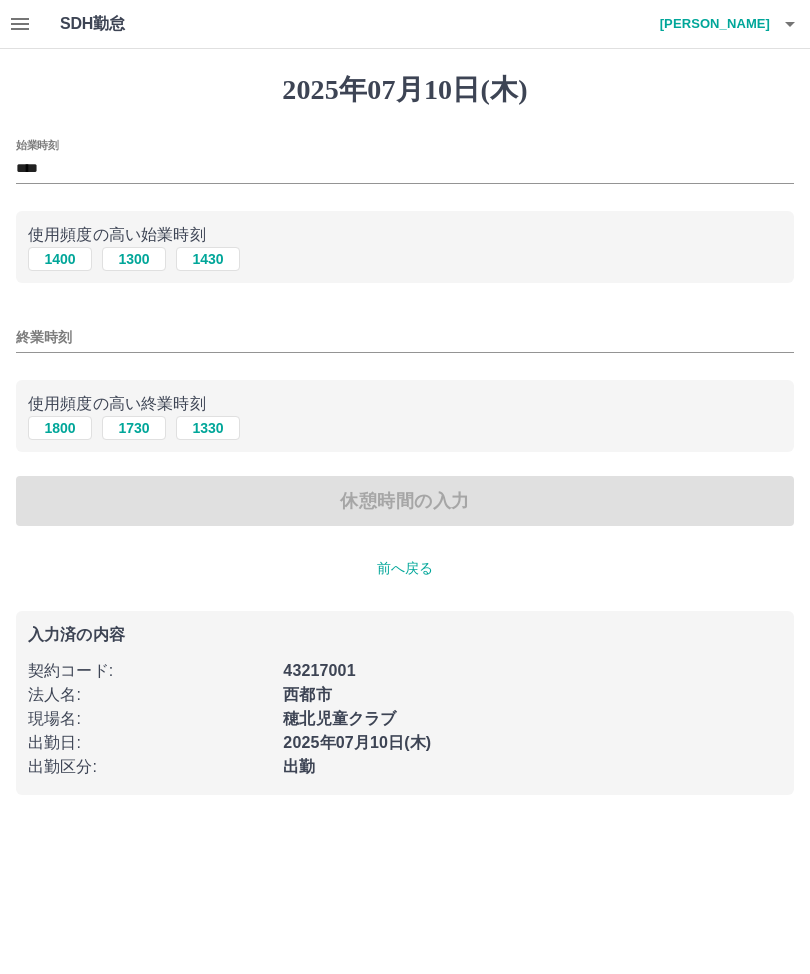 click on "終業時刻" at bounding box center [405, 337] 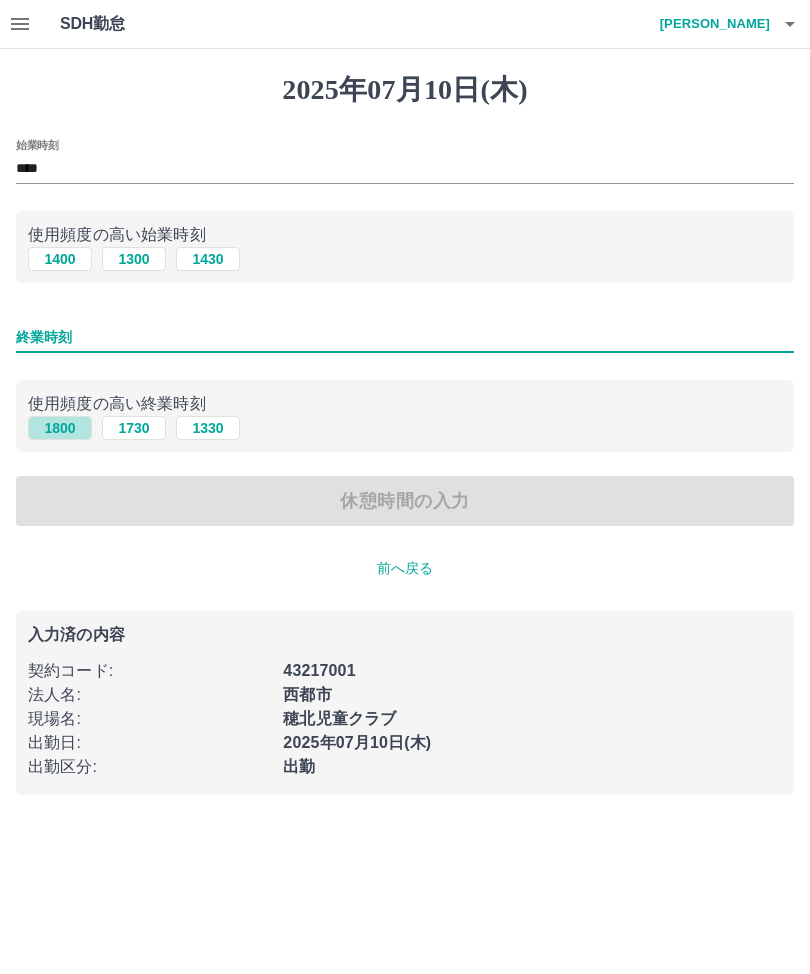 click on "1800" at bounding box center (60, 428) 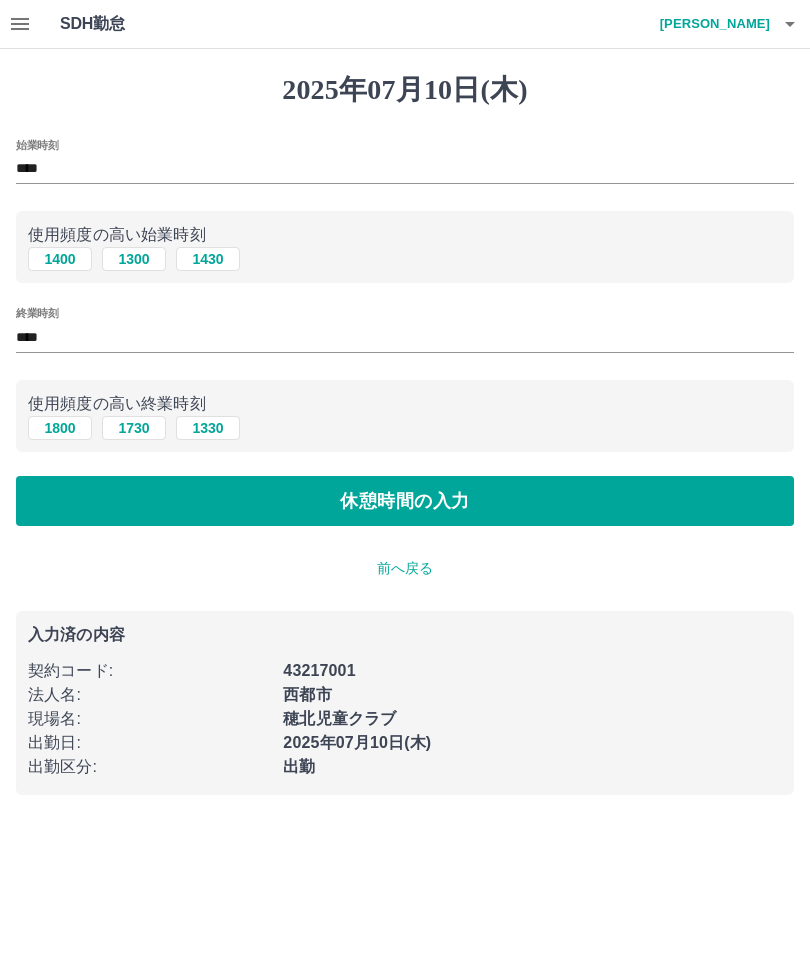 click on "休憩時間の入力" at bounding box center [405, 501] 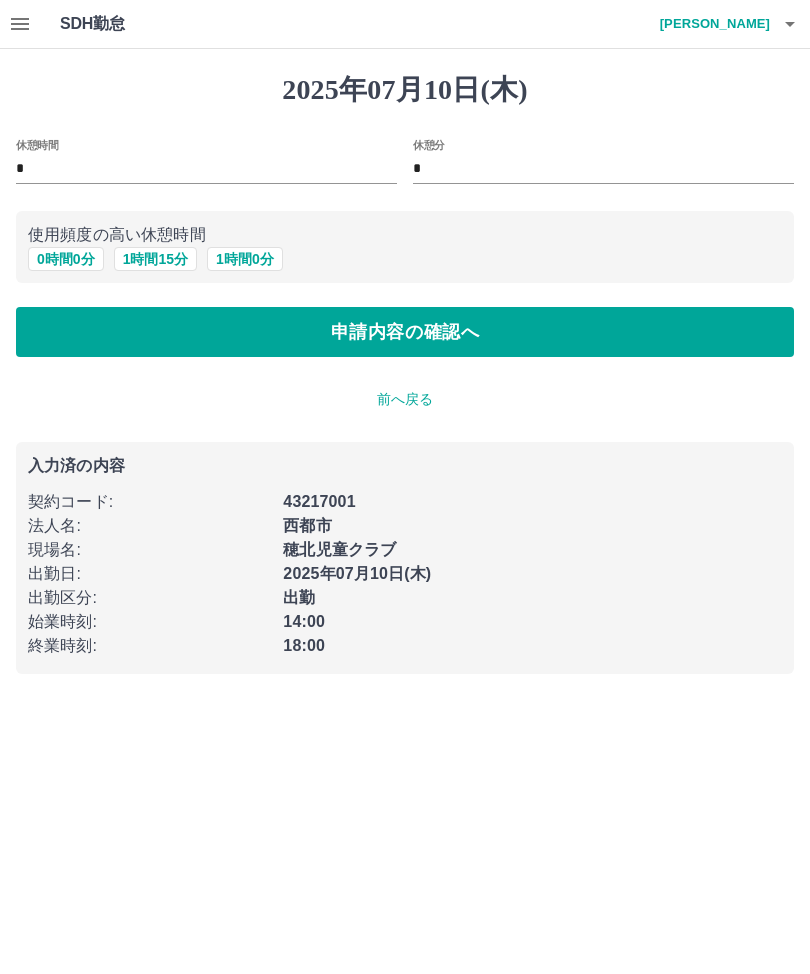 click on "申請内容の確認へ" at bounding box center (405, 332) 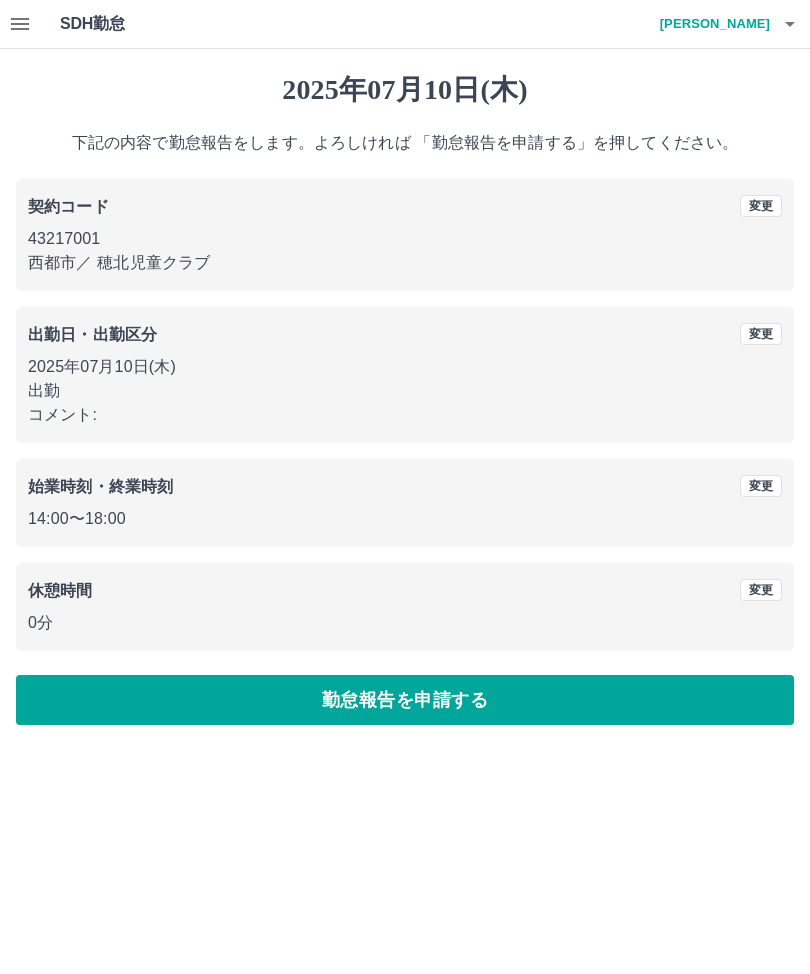 click on "勤怠報告を申請する" at bounding box center [405, 700] 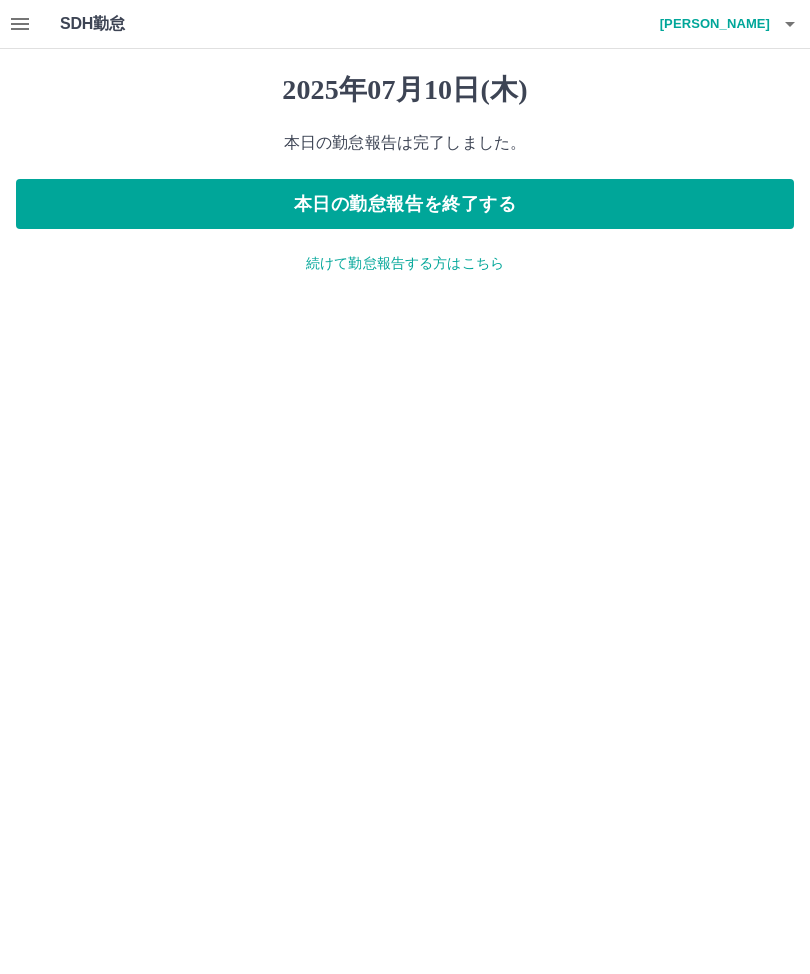 click on "本日の勤怠報告を終了する" at bounding box center [405, 204] 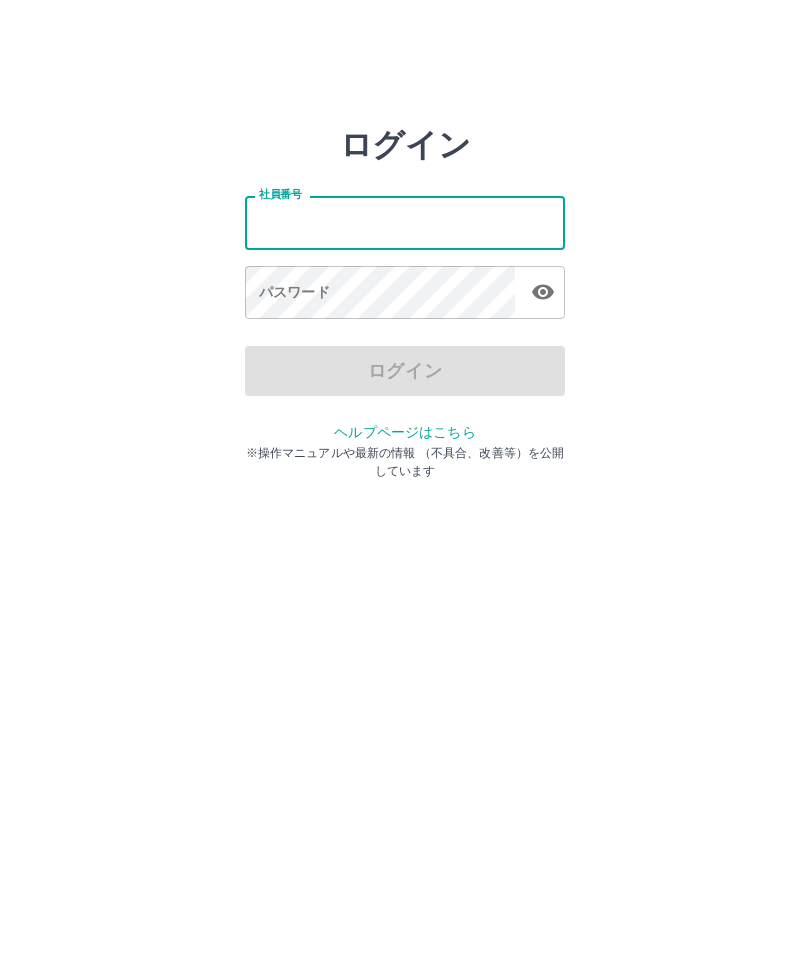 scroll, scrollTop: 0, scrollLeft: 0, axis: both 